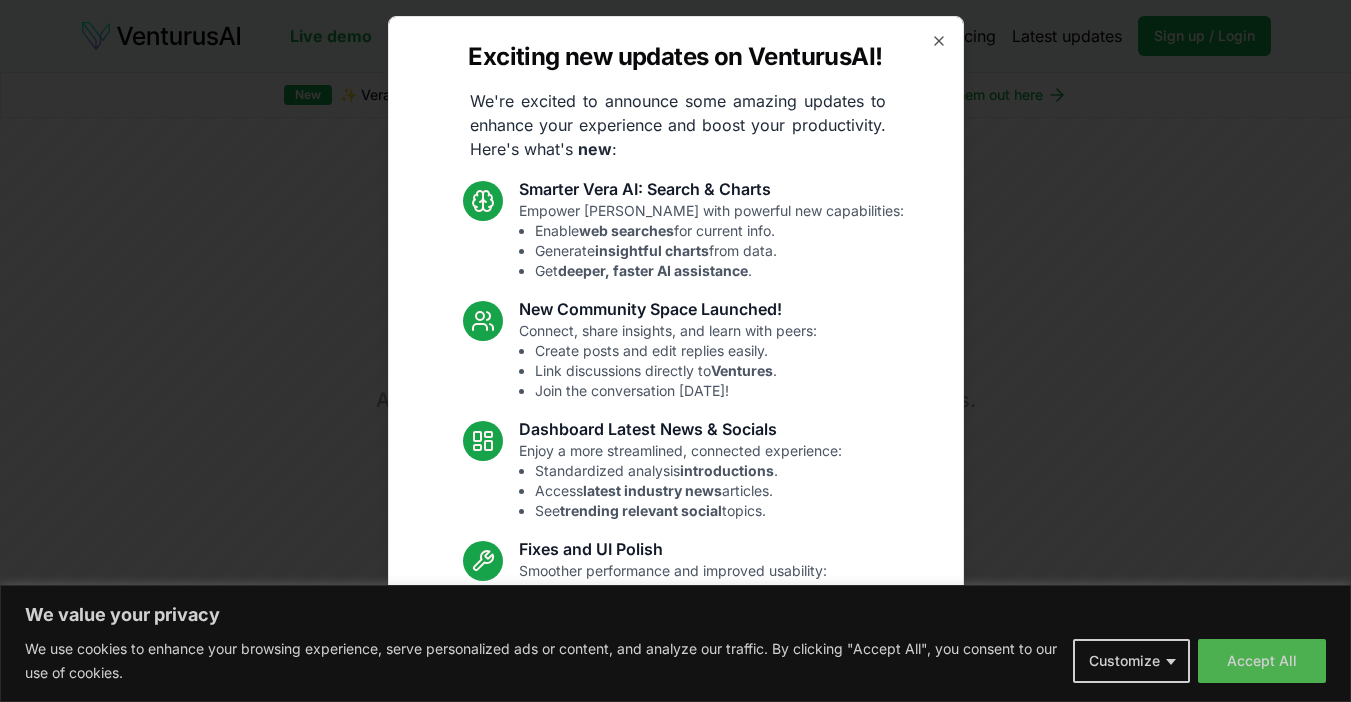 scroll, scrollTop: 0, scrollLeft: 0, axis: both 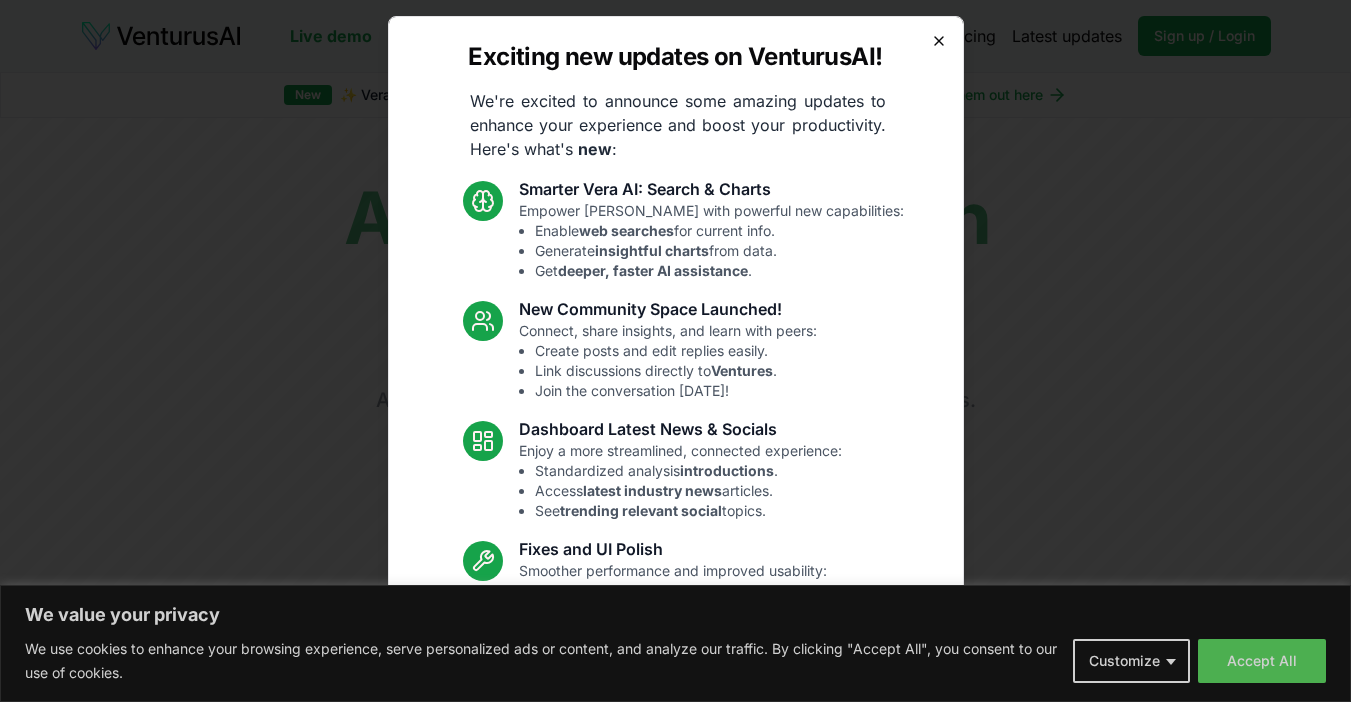 click 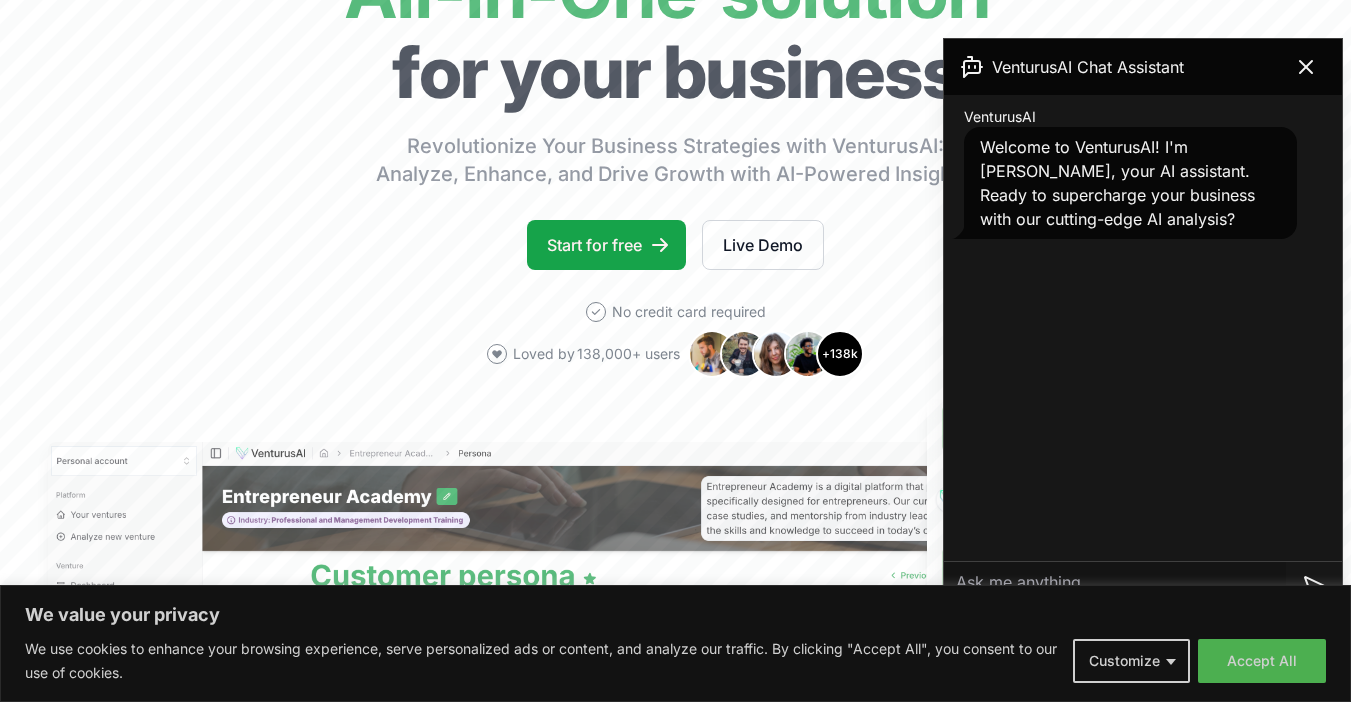 scroll, scrollTop: 293, scrollLeft: 0, axis: vertical 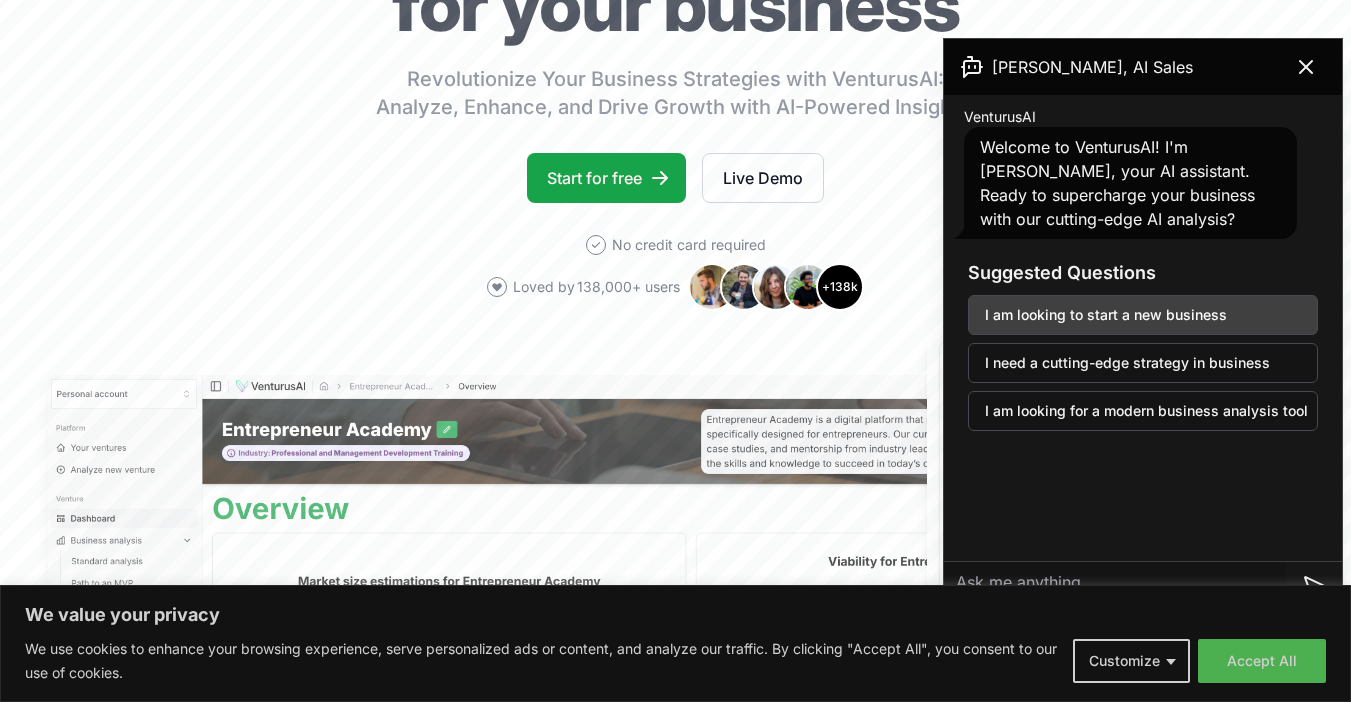 click on "I am looking to start a new business" at bounding box center (1143, 315) 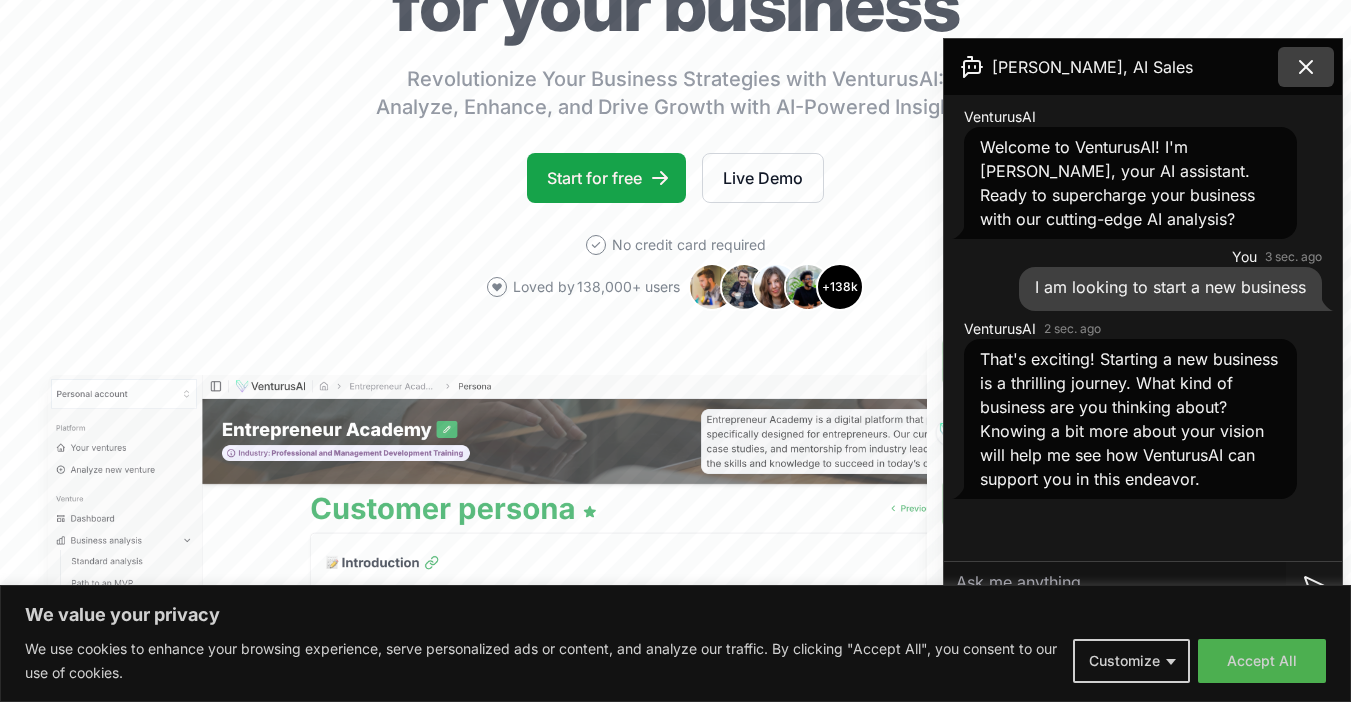 click at bounding box center (1306, 67) 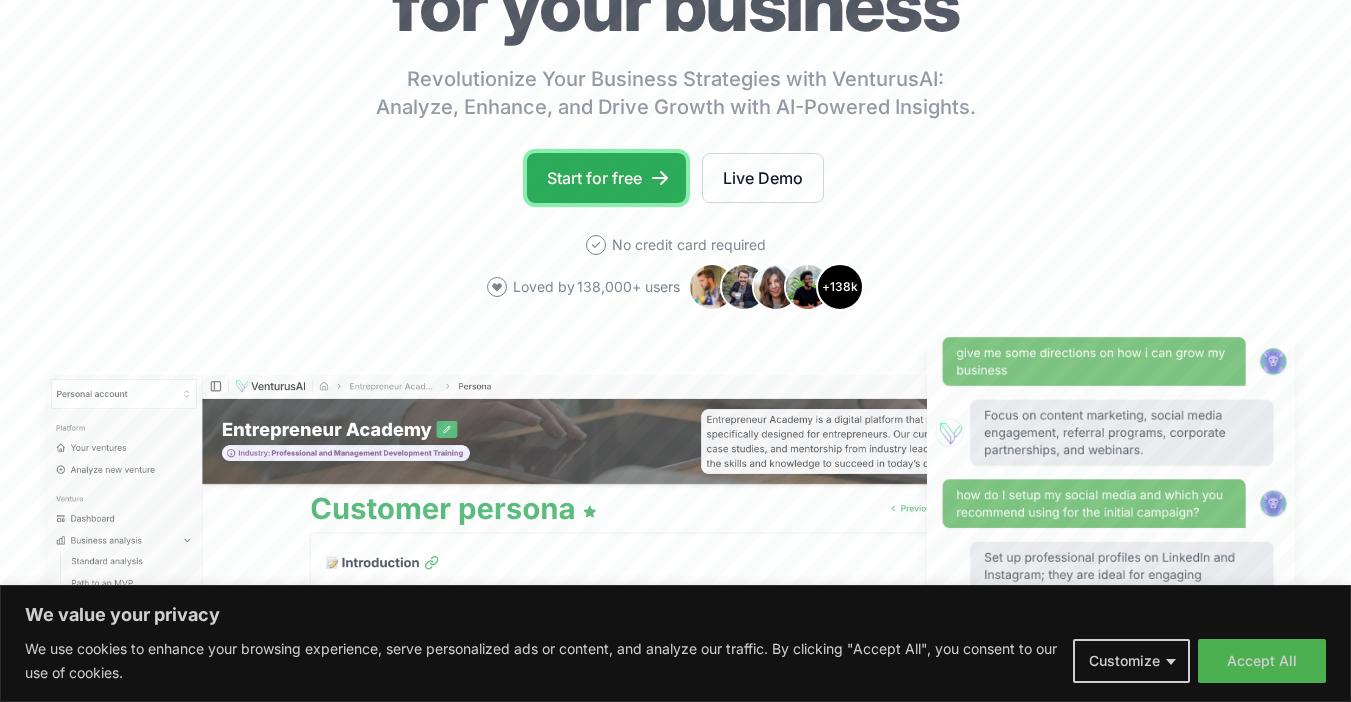 click on "Start for free" at bounding box center (606, 178) 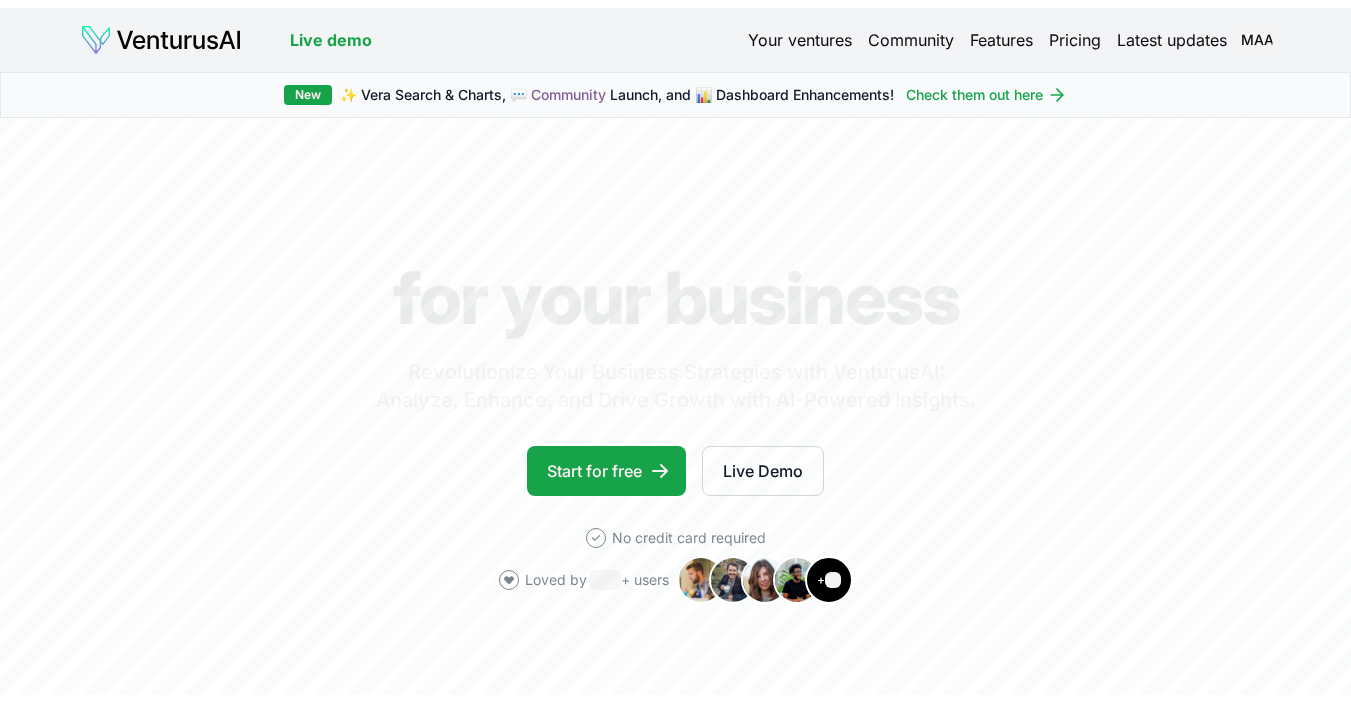 scroll, scrollTop: 0, scrollLeft: 0, axis: both 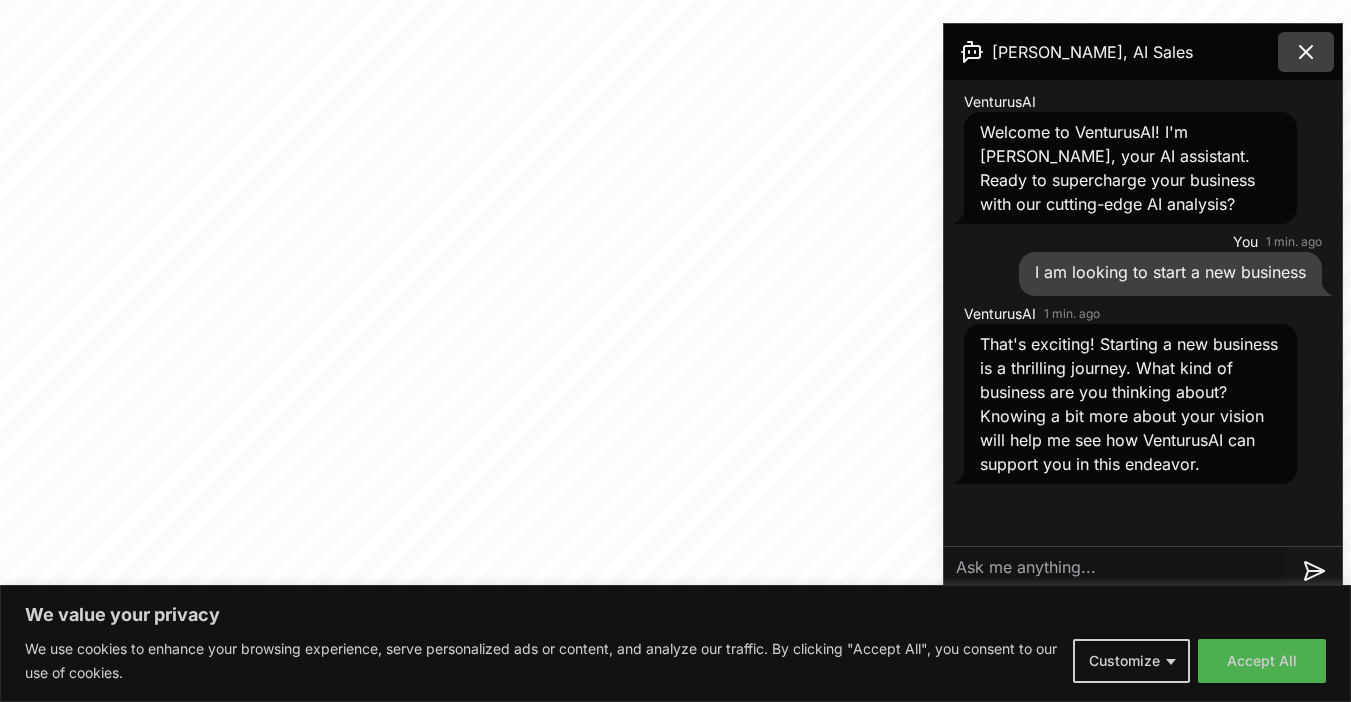 click 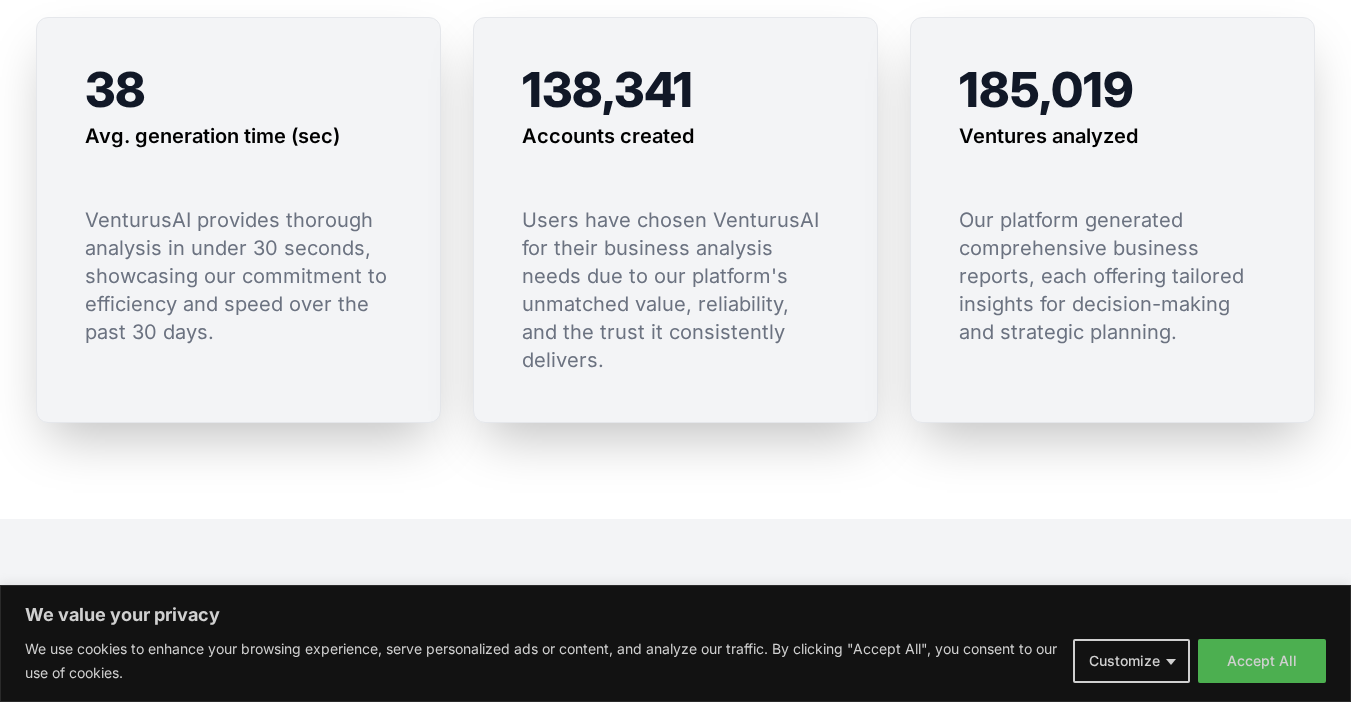 scroll, scrollTop: 1691, scrollLeft: 0, axis: vertical 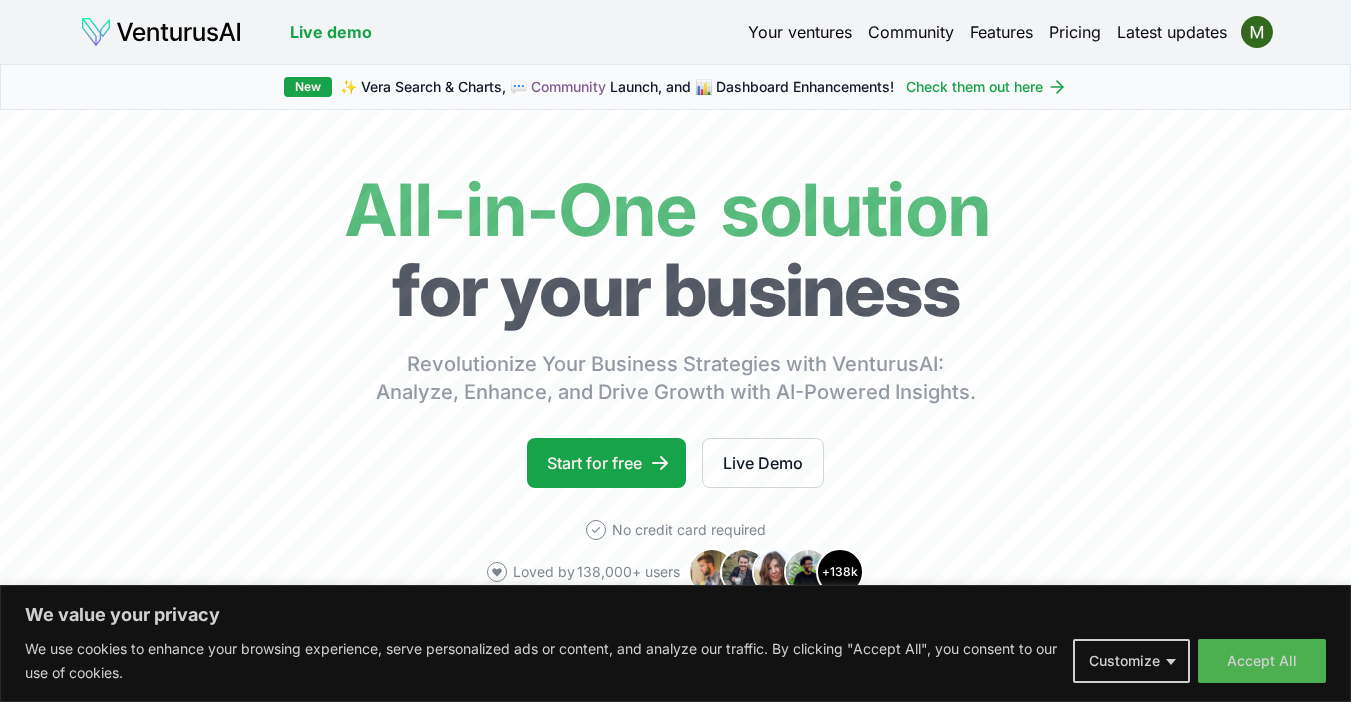 click on "Your ventures" at bounding box center [800, 32] 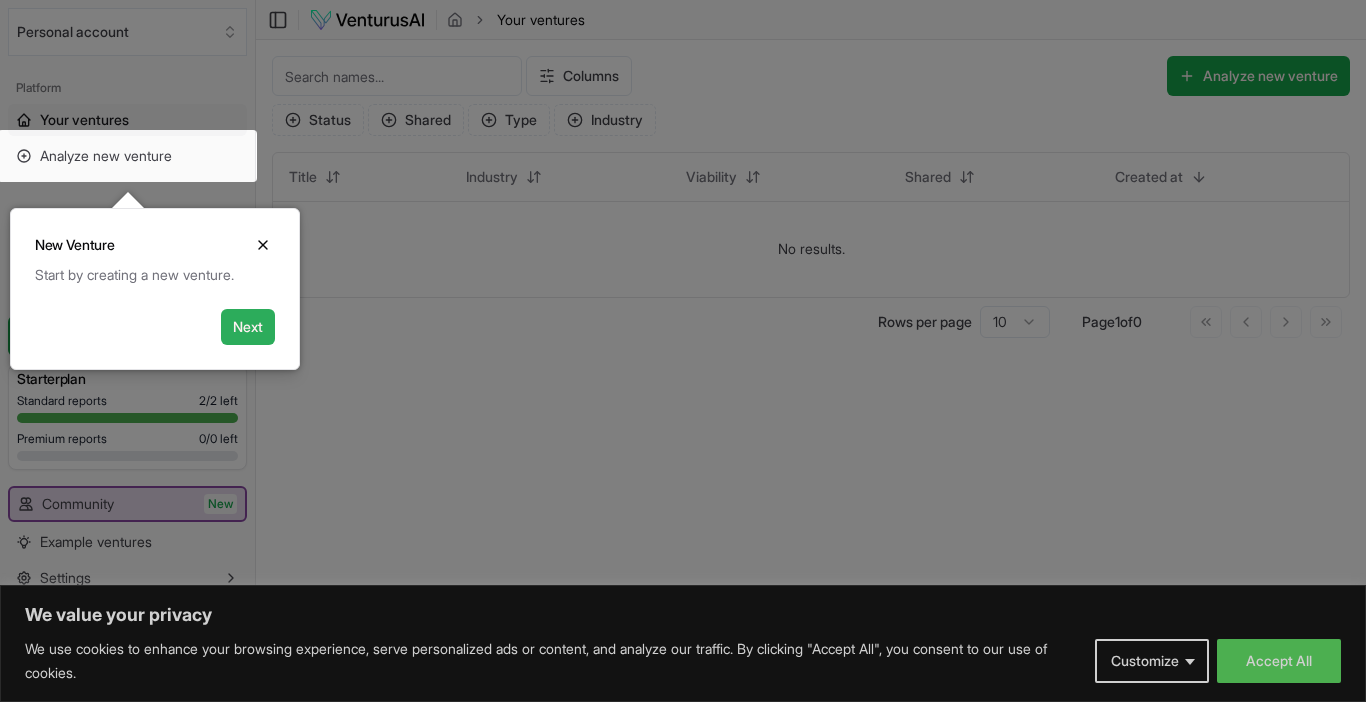 click on "Next" at bounding box center (248, 327) 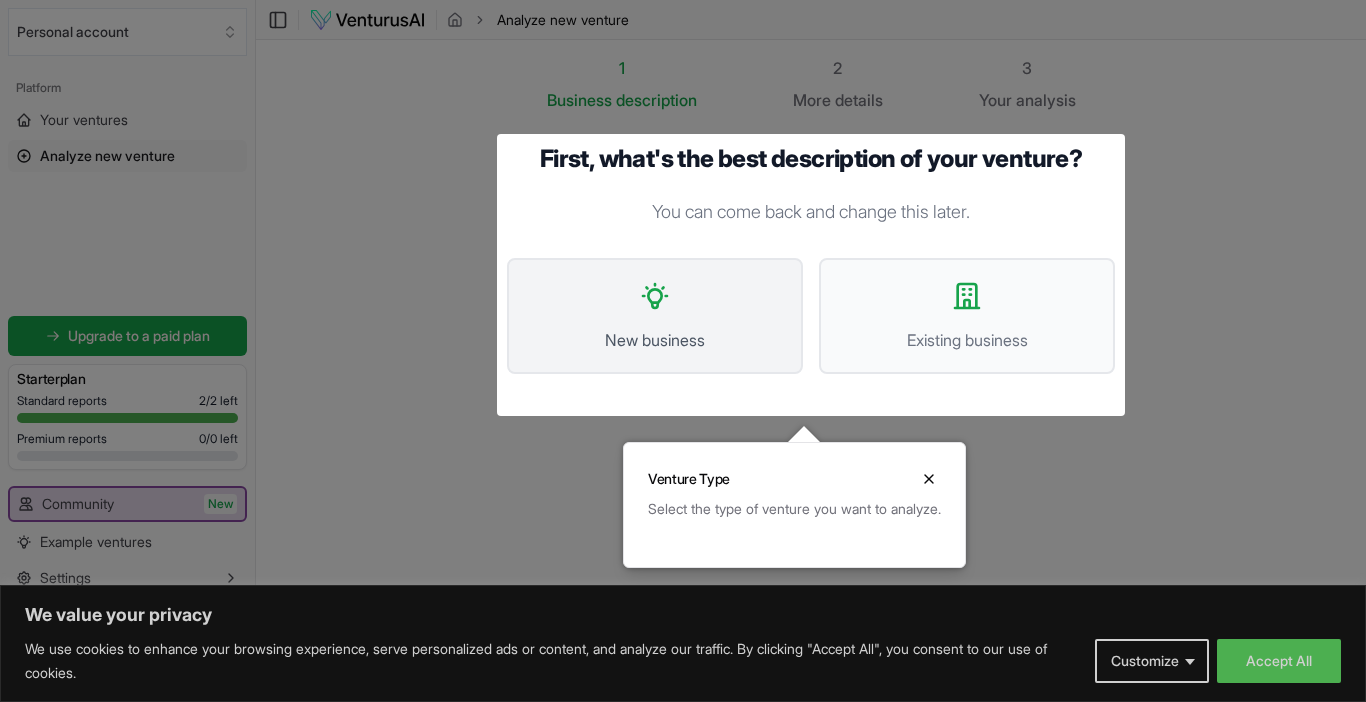 click on "New business" at bounding box center (655, 316) 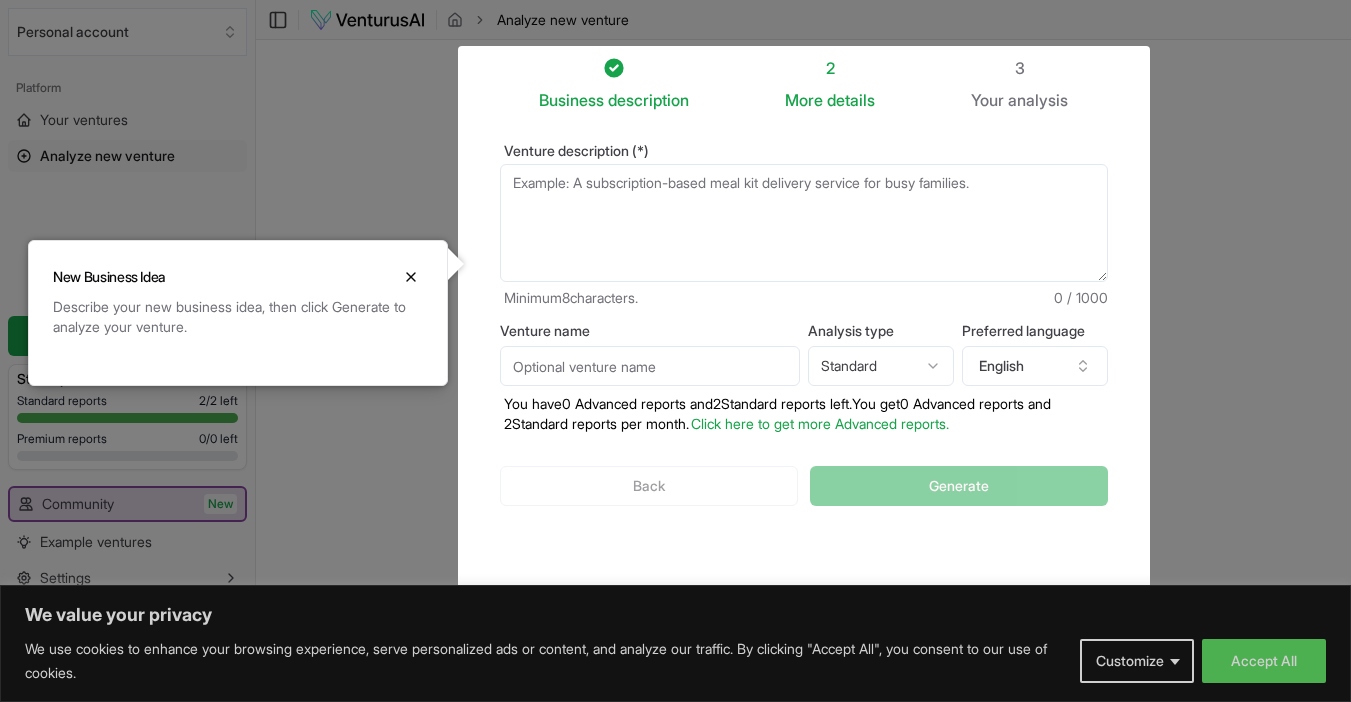click on "Venture description (*)" at bounding box center [804, 223] 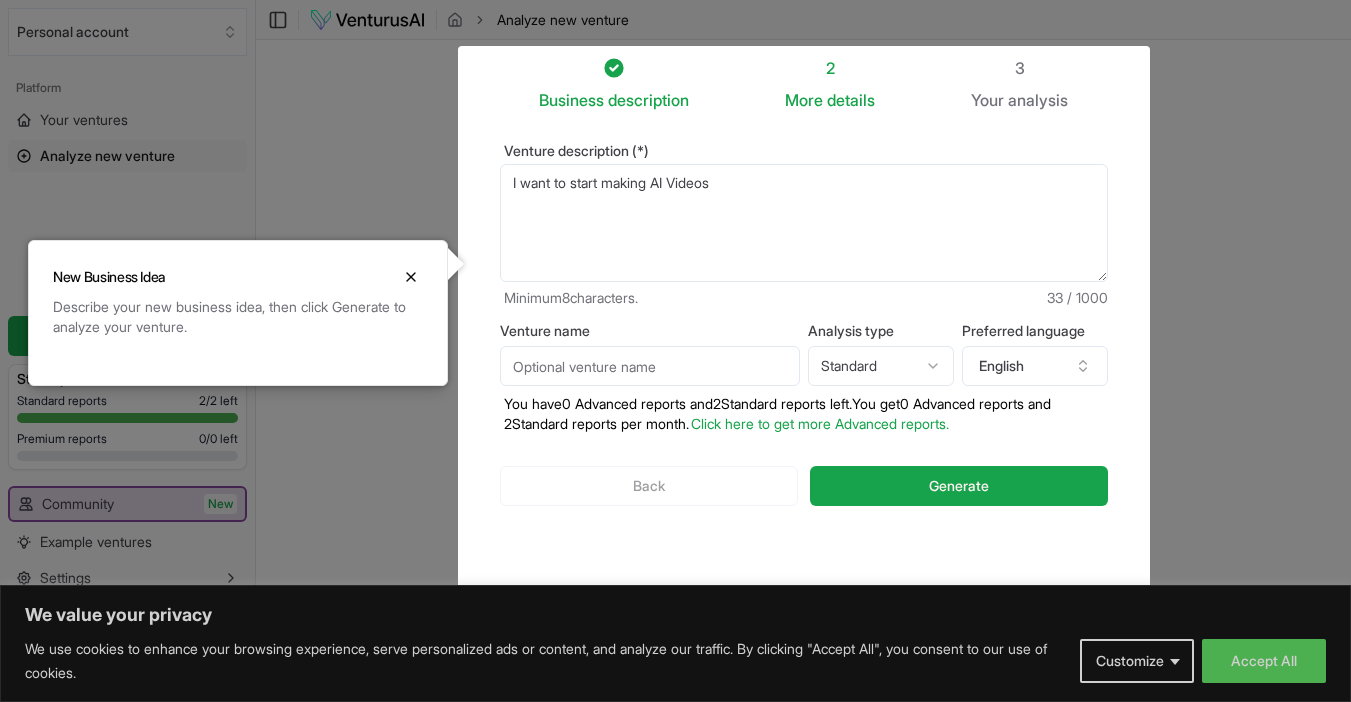 click on "I want to start making AI Videos" at bounding box center [804, 223] 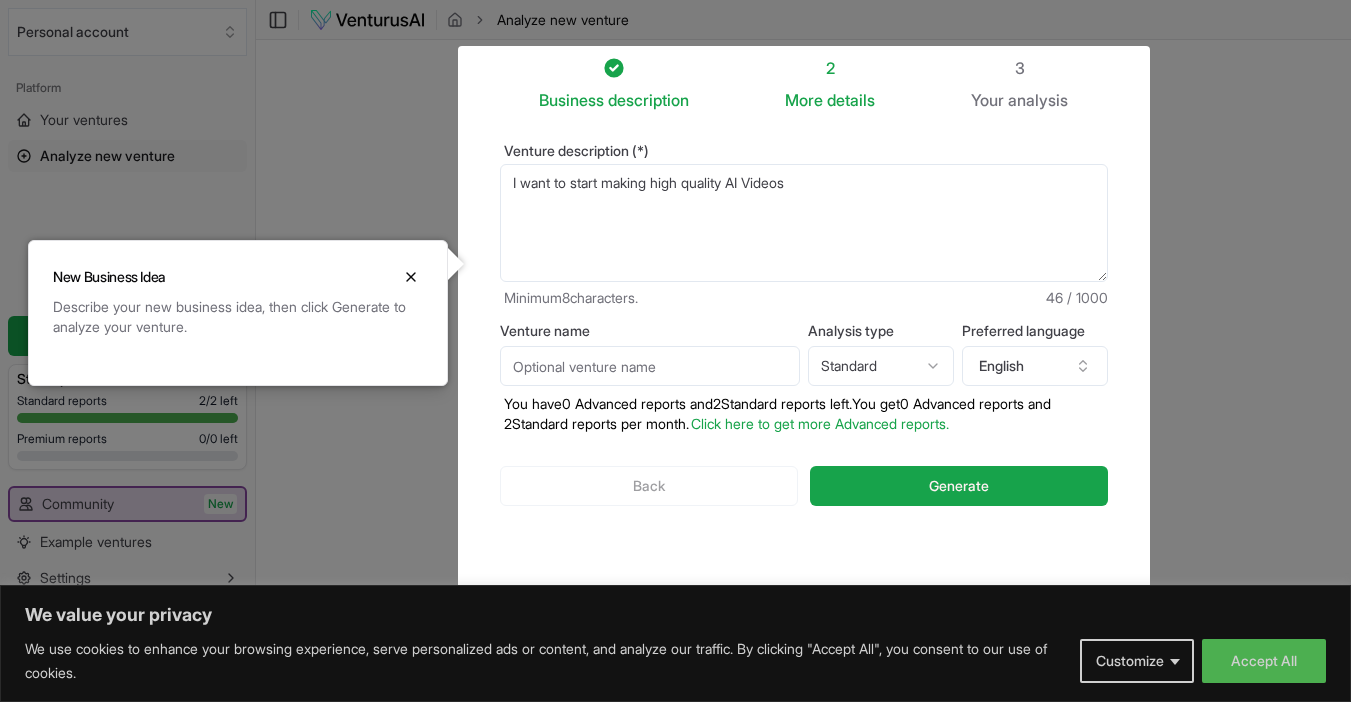 click on "I want to start making high quality AI Videos" at bounding box center (804, 223) 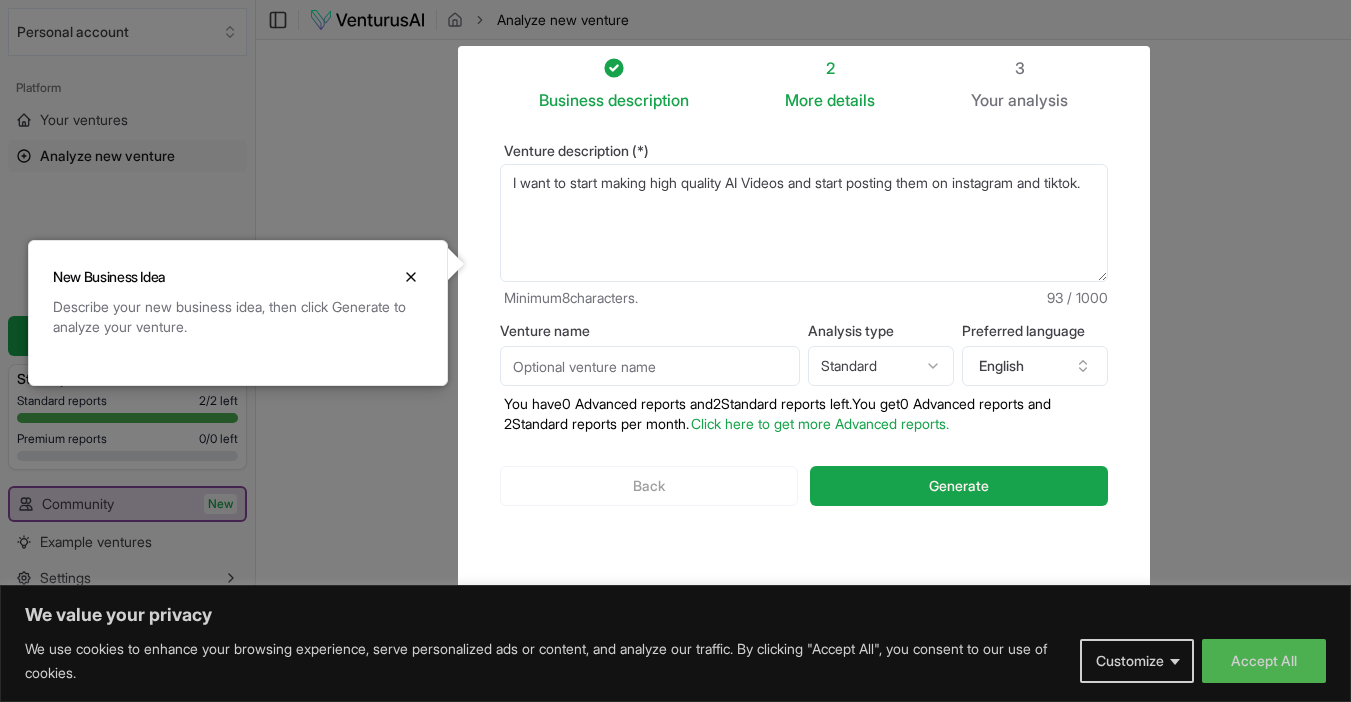 drag, startPoint x: 593, startPoint y: 202, endPoint x: 505, endPoint y: 171, distance: 93.30059 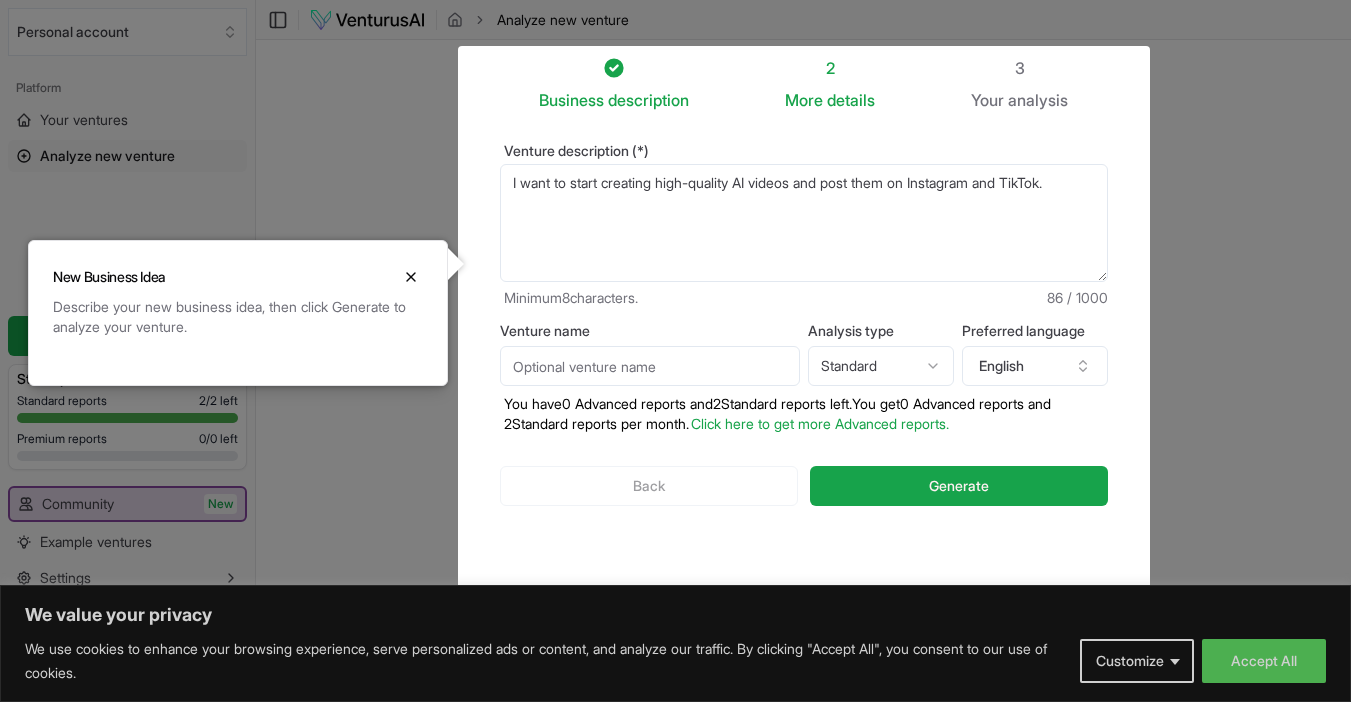 type on "I want to start creating high-quality AI videos and post them on Instagram and TikTok." 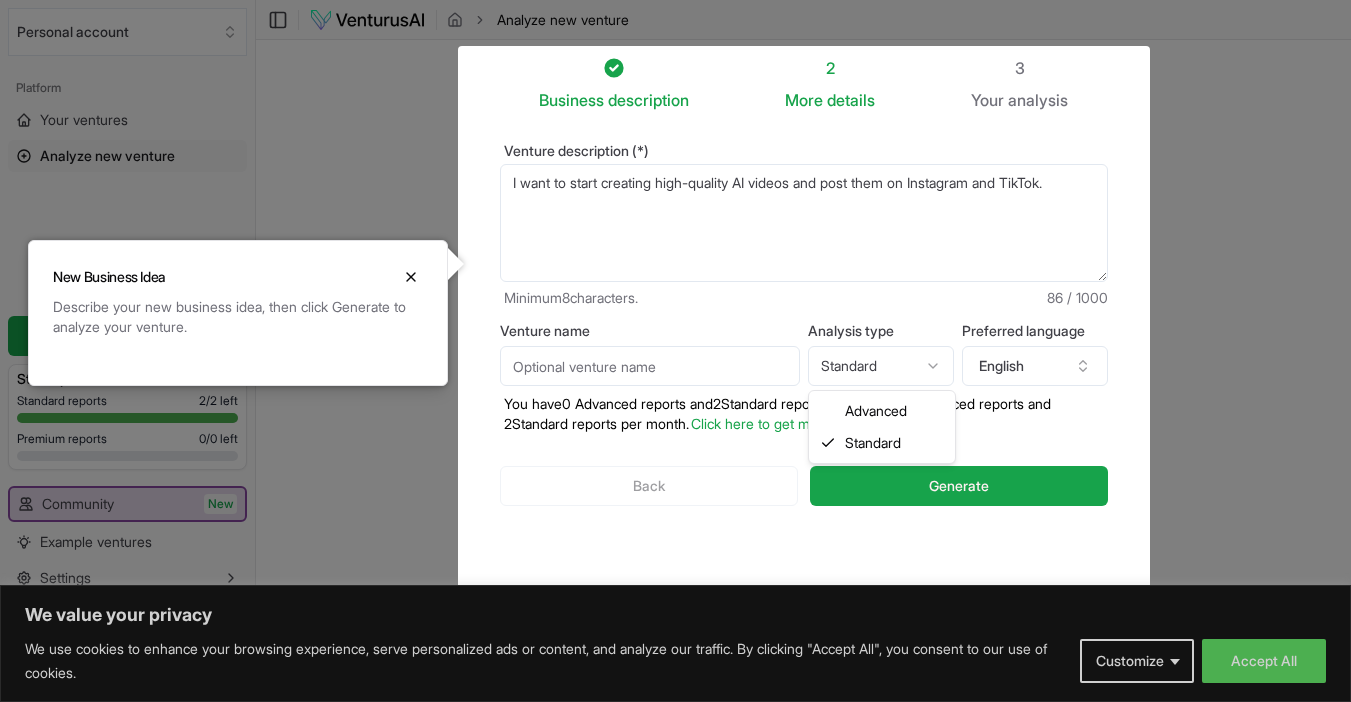 click on "We value your privacy We use cookies to enhance your browsing experience, serve personalized ads or content, and analyze our traffic. By clicking "Accept All", you consent to our use of cookies. Customize    Accept All Customize Consent Preferences   We use cookies to help you navigate efficiently and perform certain functions. You will find detailed information about all cookies under each consent category below. The cookies that are categorized as "Necessary" are stored on your browser as they are essential for enabling the basic functionalities of the site. ...  Show more Necessary Always Active Necessary cookies are required to enable the basic features of this site, such as providing secure log-in or adjusting your consent preferences. These cookies do not store any personally identifiable data. Cookie cookieyes-consent Duration 1 year Description Cookie __cf_bm Duration 1 hour Description This cookie, set by Cloudflare, is used to support Cloudflare Bot Management.  Cookie _cfuvid Duration session lidc" at bounding box center (675, 351) 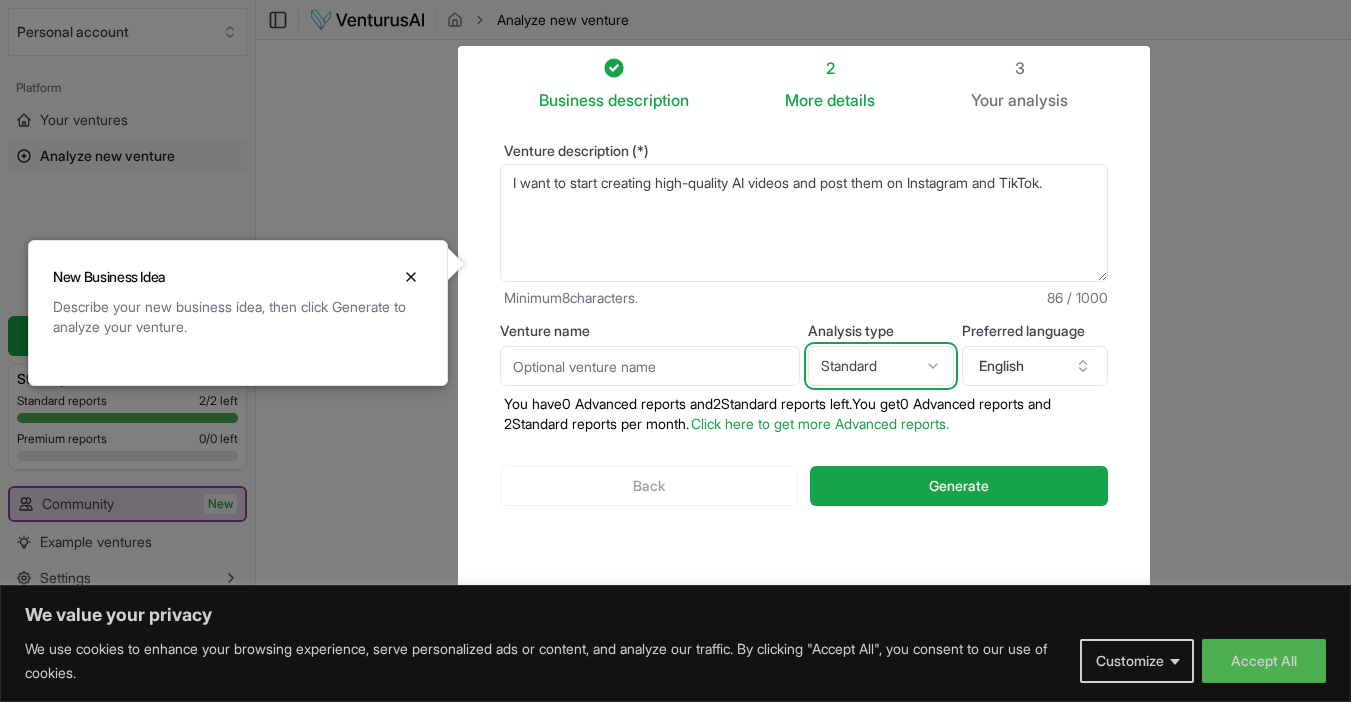 click on "We value your privacy We use cookies to enhance your browsing experience, serve personalized ads or content, and analyze our traffic. By clicking "Accept All", you consent to our use of cookies. Customize    Accept All Customize Consent Preferences   We use cookies to help you navigate efficiently and perform certain functions. You will find detailed information about all cookies under each consent category below. The cookies that are categorized as "Necessary" are stored on your browser as they are essential for enabling the basic functionalities of the site. ...  Show more Necessary Always Active Necessary cookies are required to enable the basic features of this site, such as providing secure log-in or adjusting your consent preferences. These cookies do not store any personally identifiable data. Cookie cookieyes-consent Duration 1 year Description Cookie __cf_bm Duration 1 hour Description This cookie, set by Cloudflare, is used to support Cloudflare Bot Management.  Cookie _cfuvid Duration session lidc" at bounding box center (675, 351) 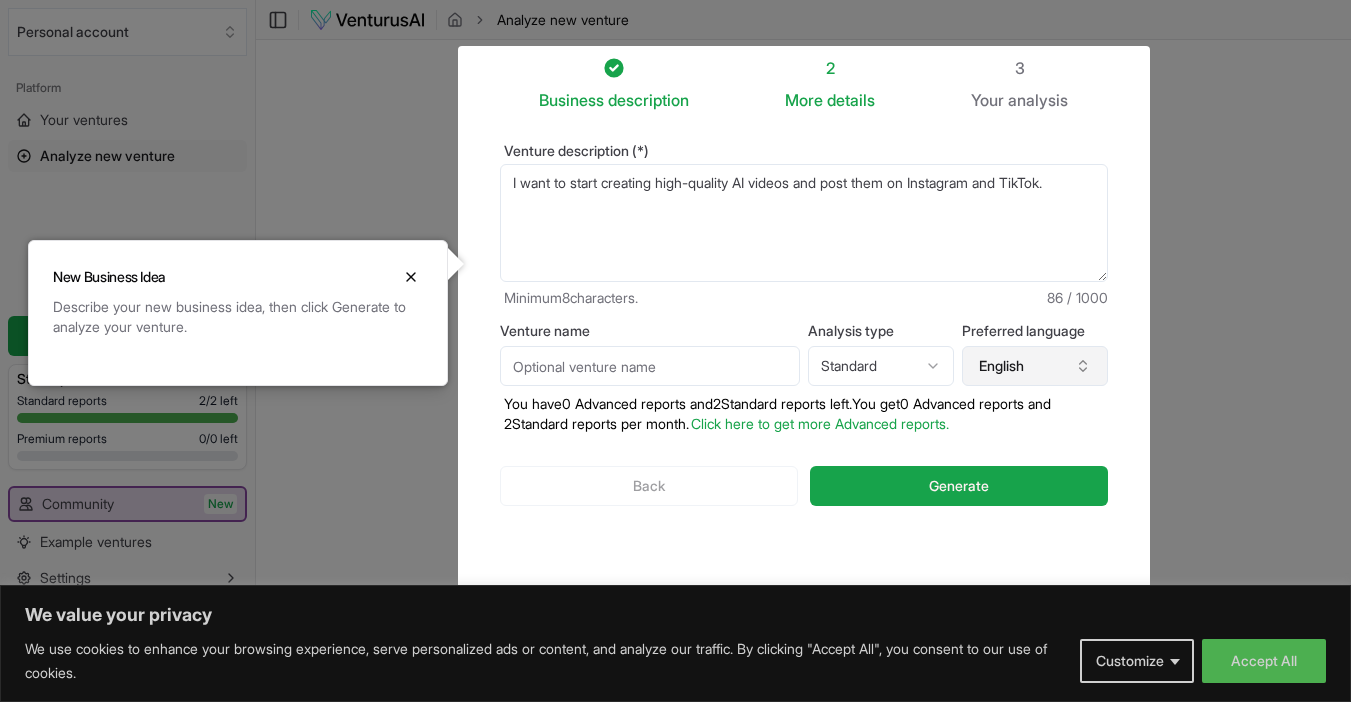 click on "English" at bounding box center [1035, 366] 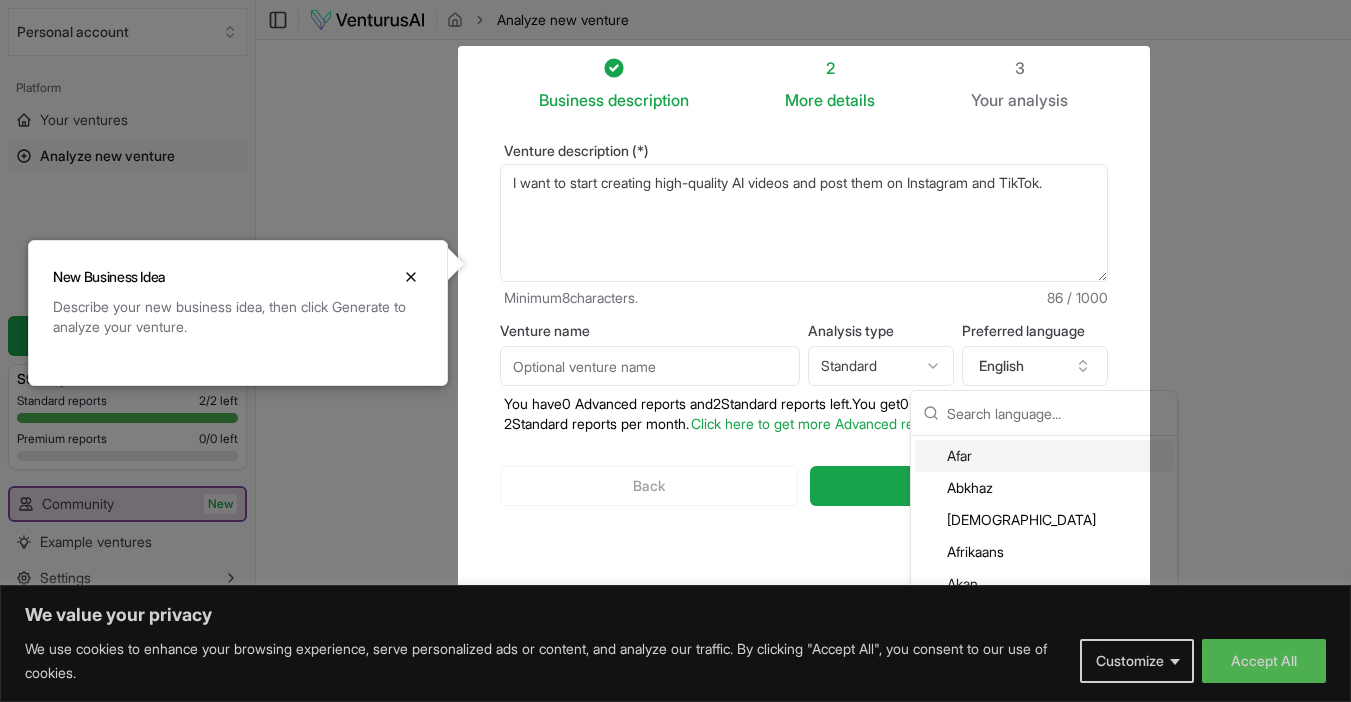 click at bounding box center (675, 384) 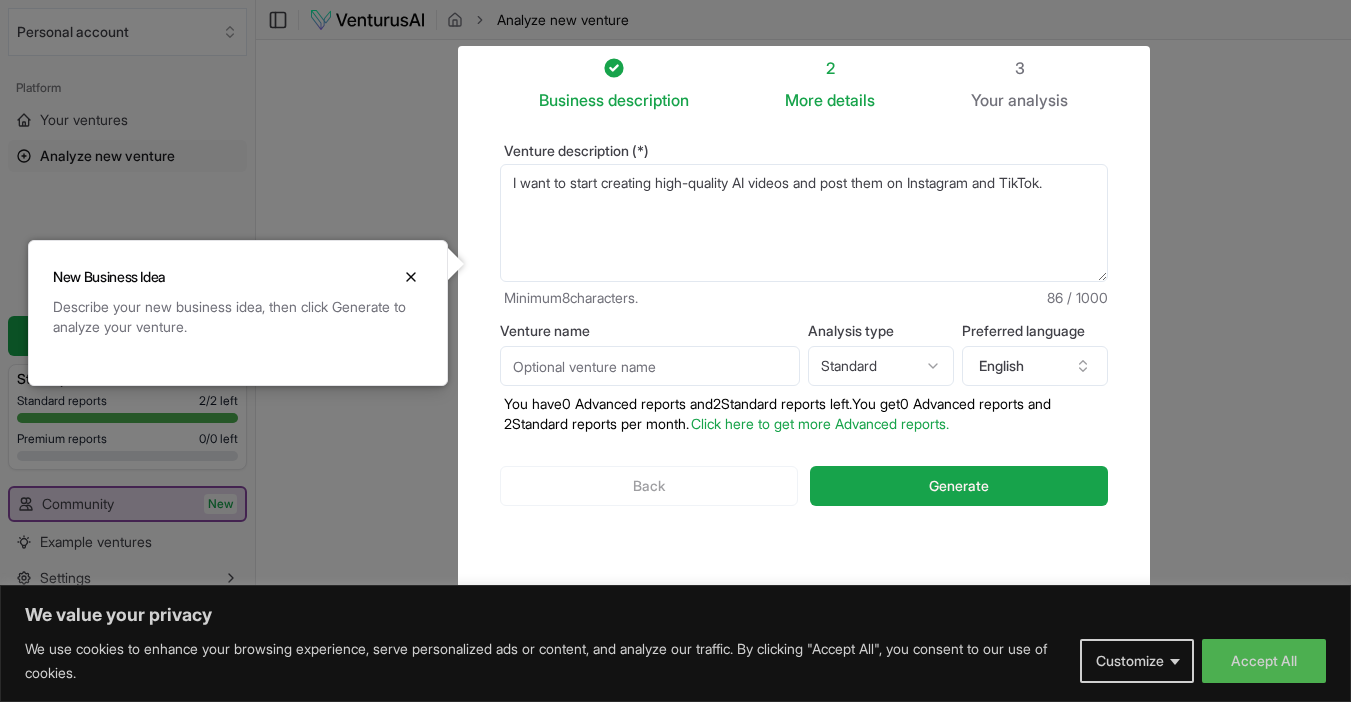 click on "Venture name Analysis type Standard Advanced Standard Preferred language English You have  0   Advanced reports   and  2  Standard reports left.  Y ou get  0   Advanced reports and   2  Standard reports per month. Click here to get more Advanced reports." at bounding box center (804, 379) 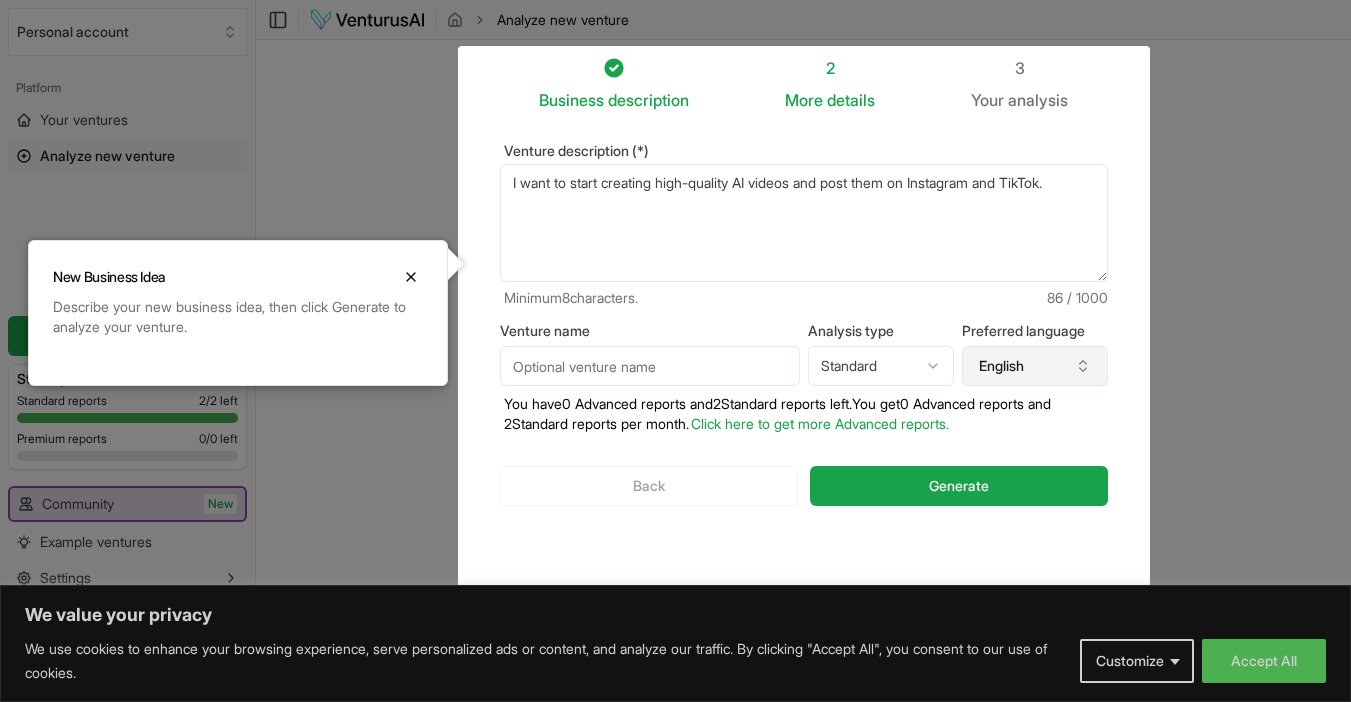 click 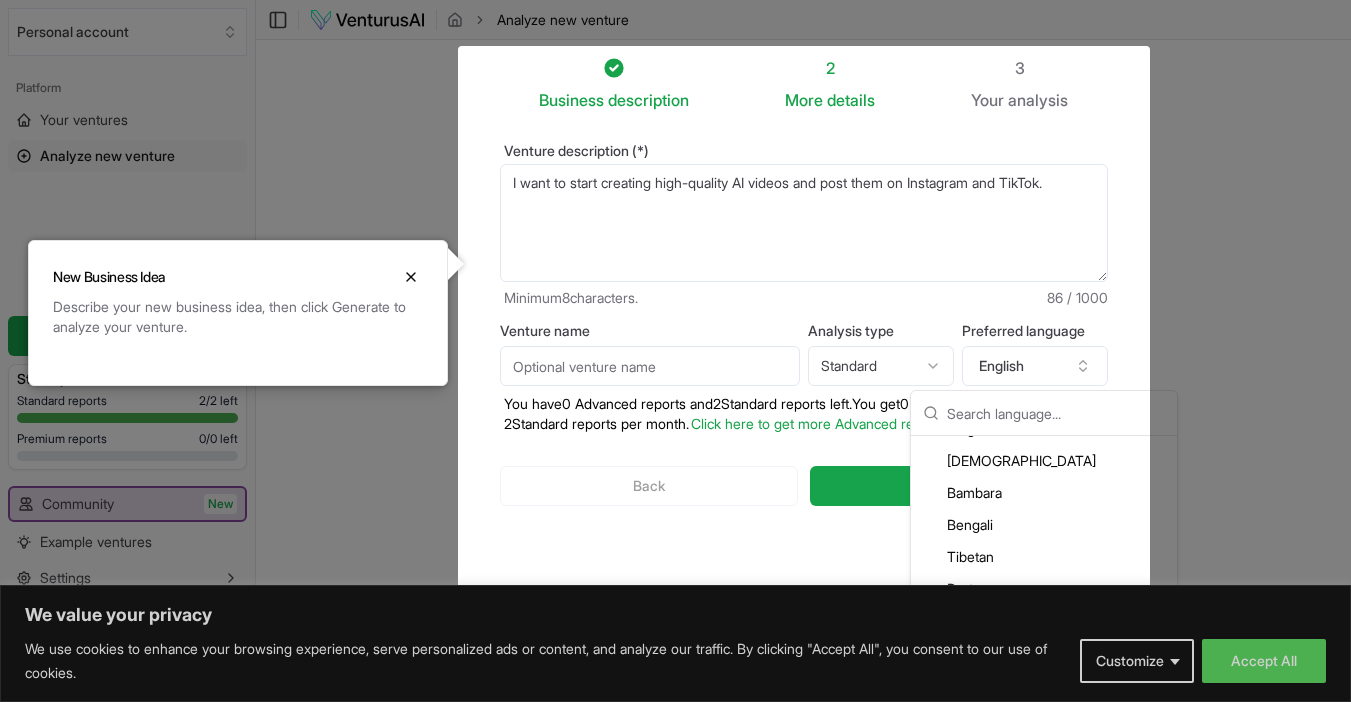 scroll, scrollTop: 0, scrollLeft: 0, axis: both 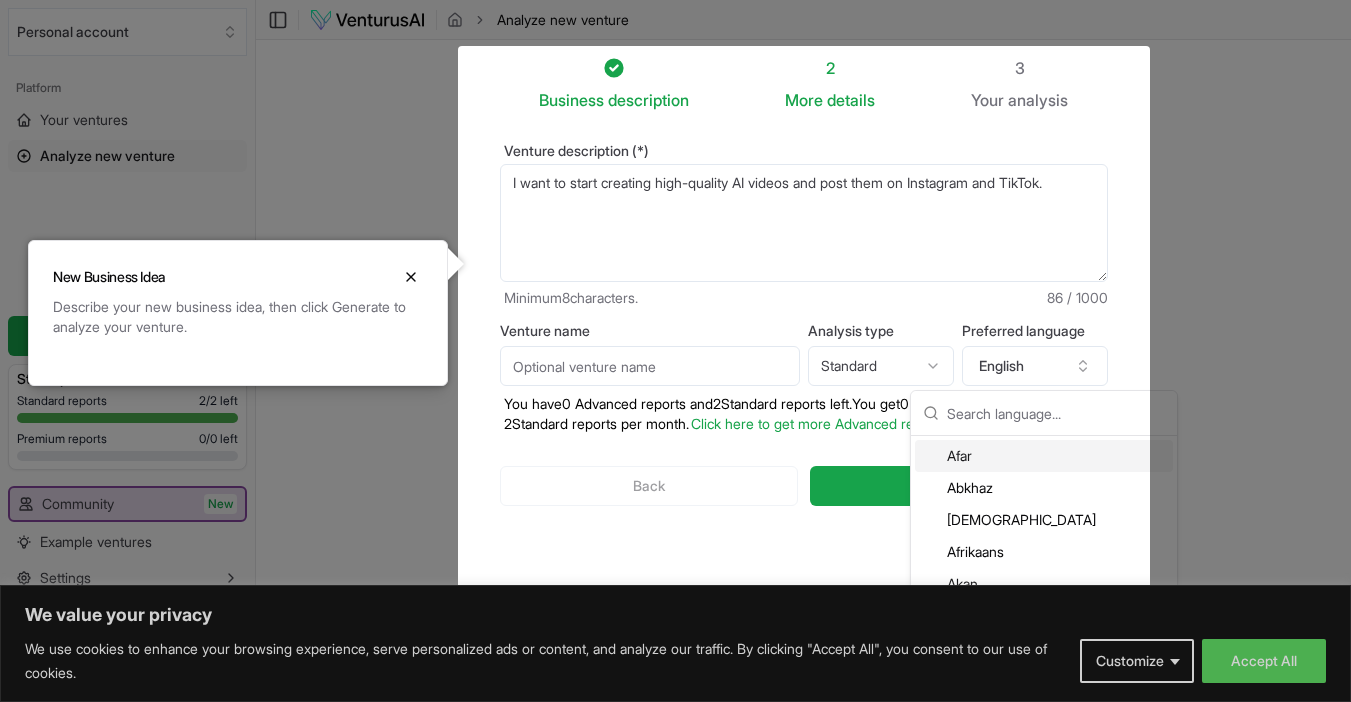 click at bounding box center [1056, 413] 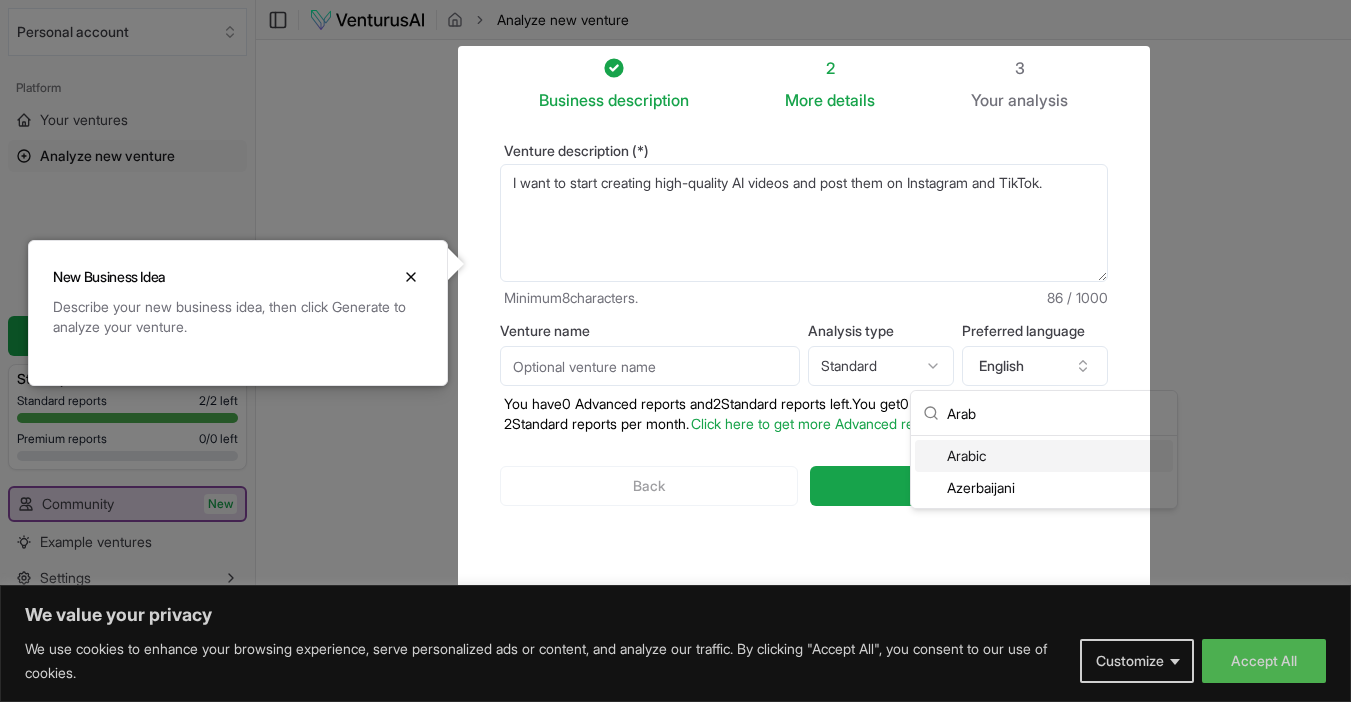 type on "Arab" 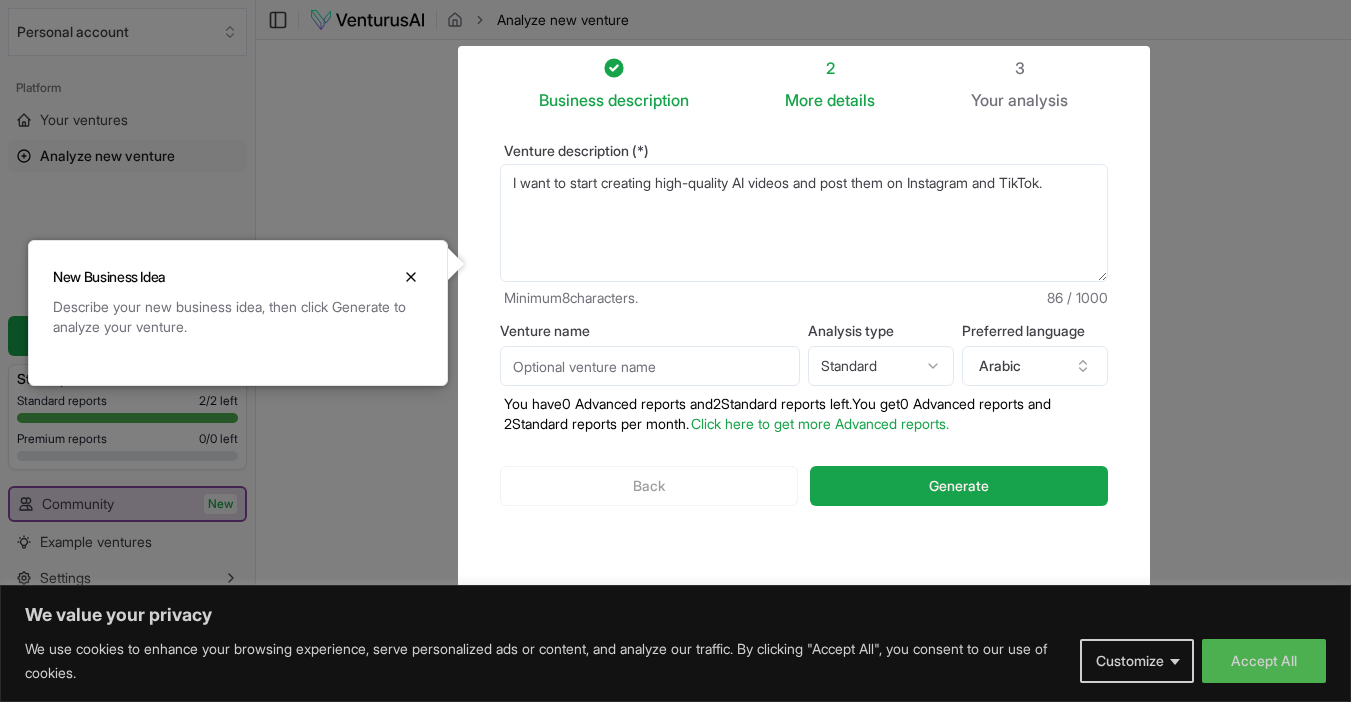 click on "Venture name" at bounding box center (650, 366) 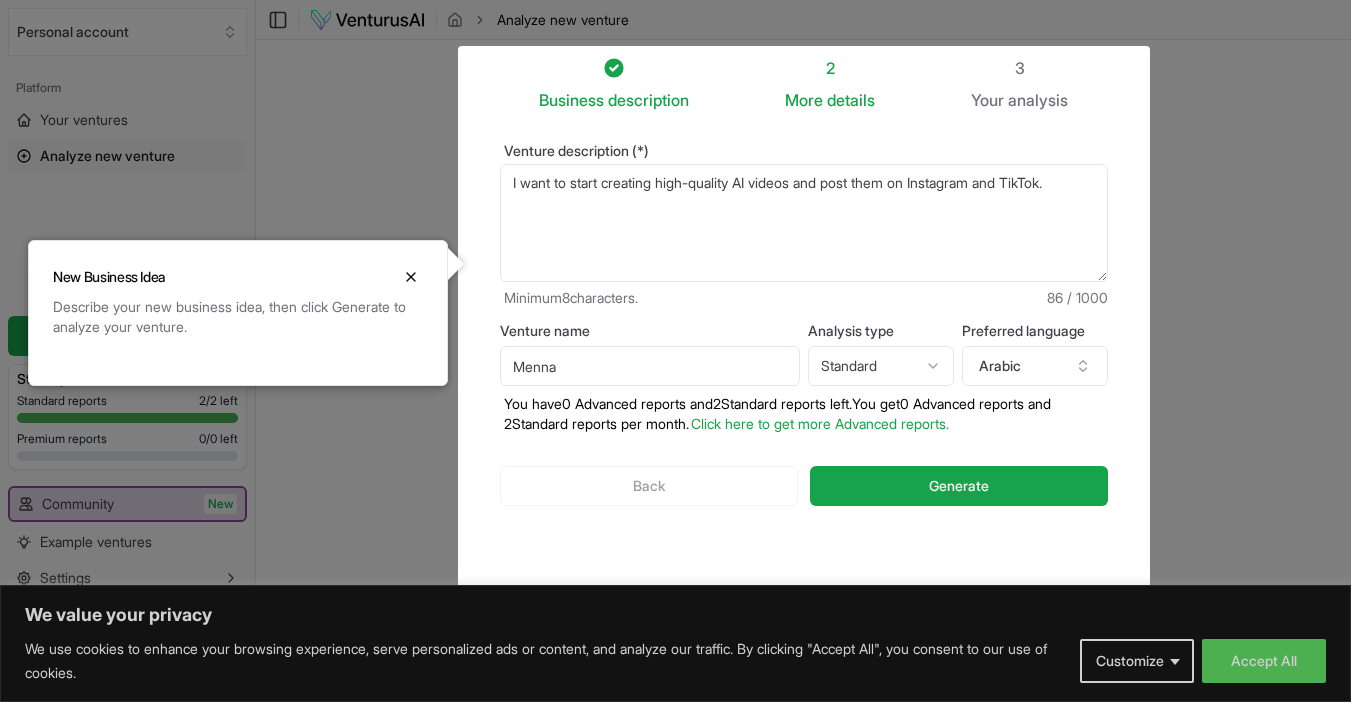type on "Menna" 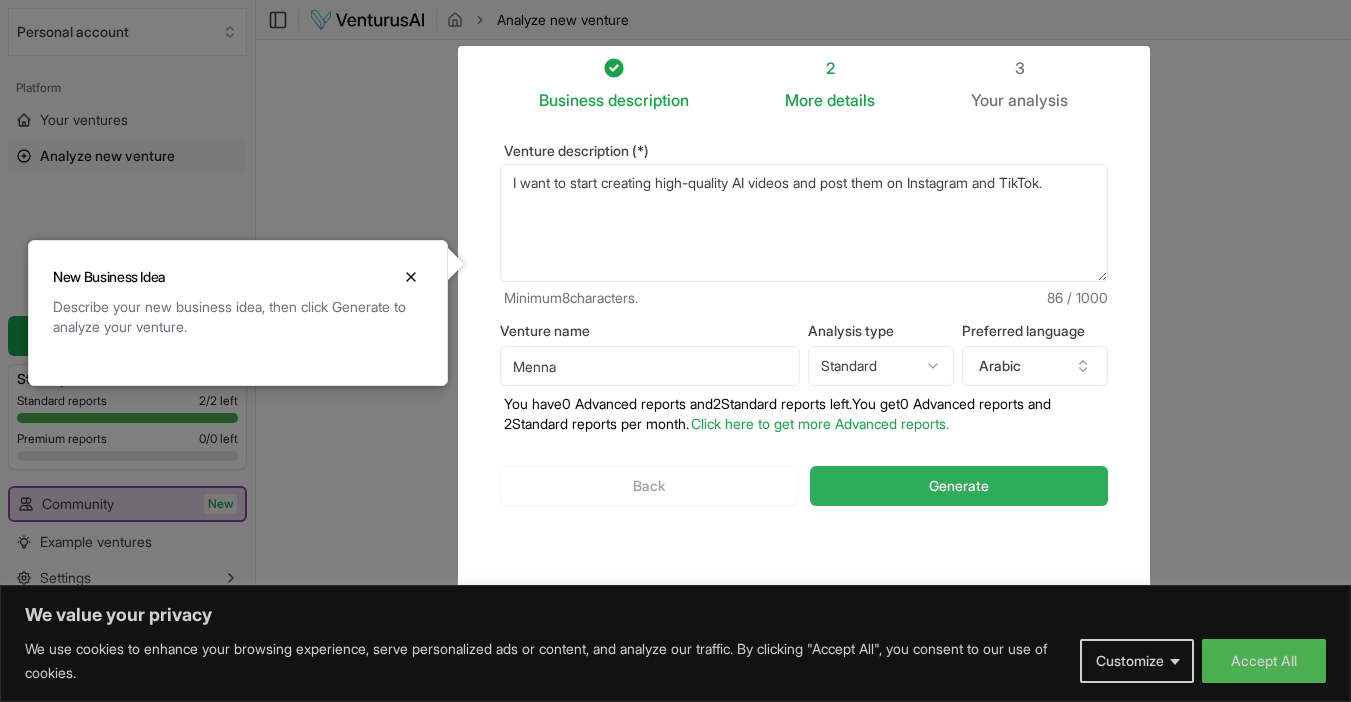 click on "Generate" at bounding box center (958, 486) 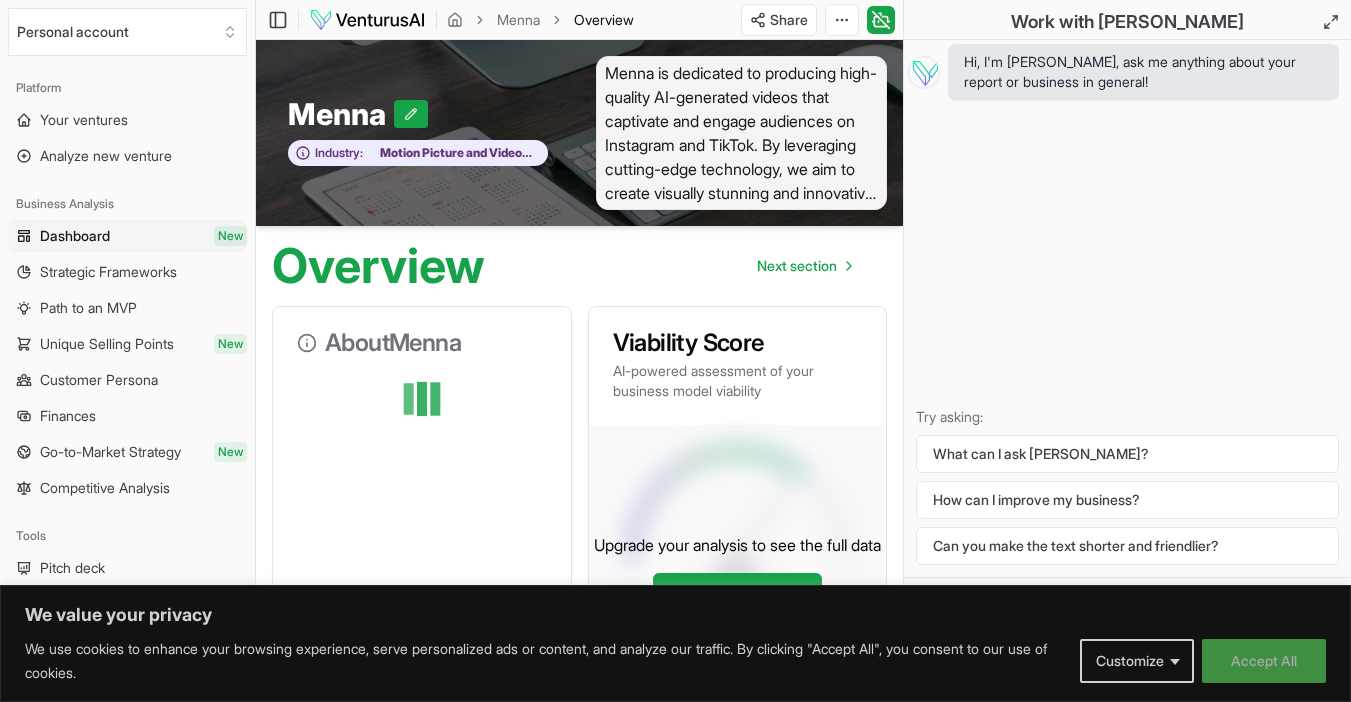 click on "Accept All" at bounding box center [1264, 661] 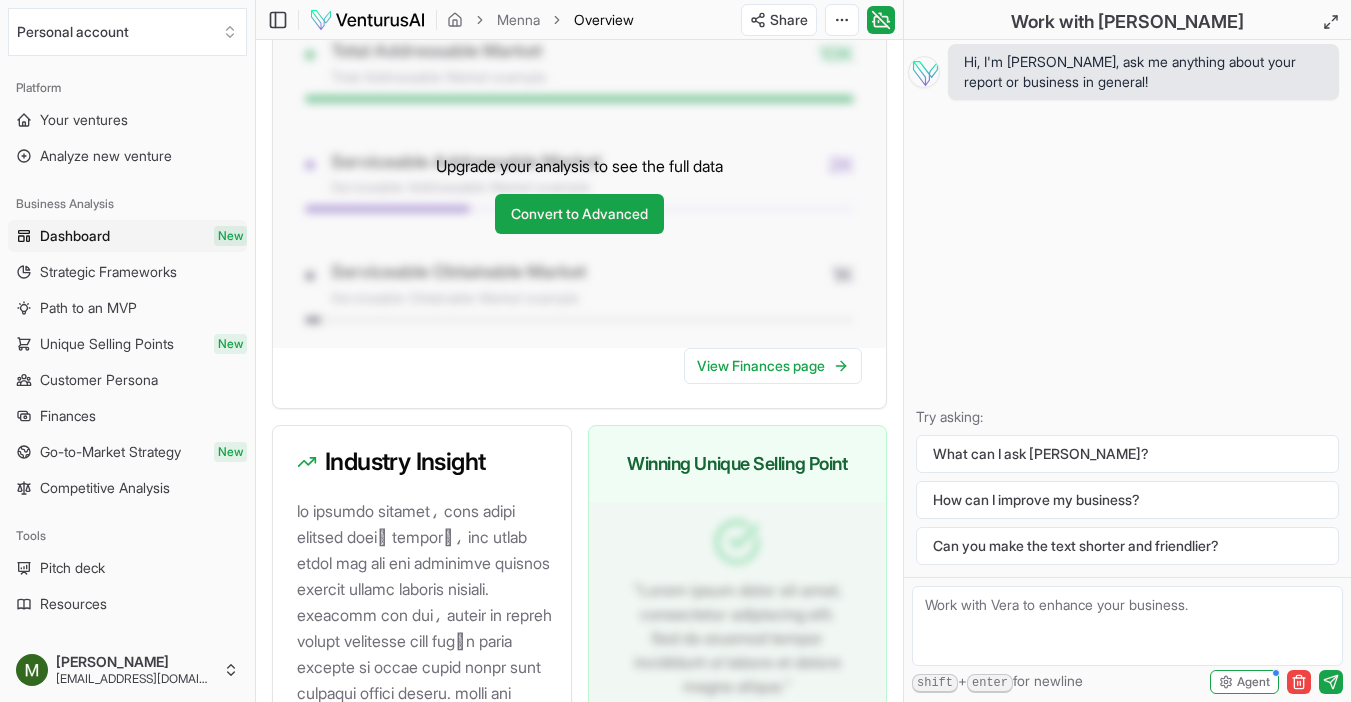 scroll, scrollTop: 1897, scrollLeft: 0, axis: vertical 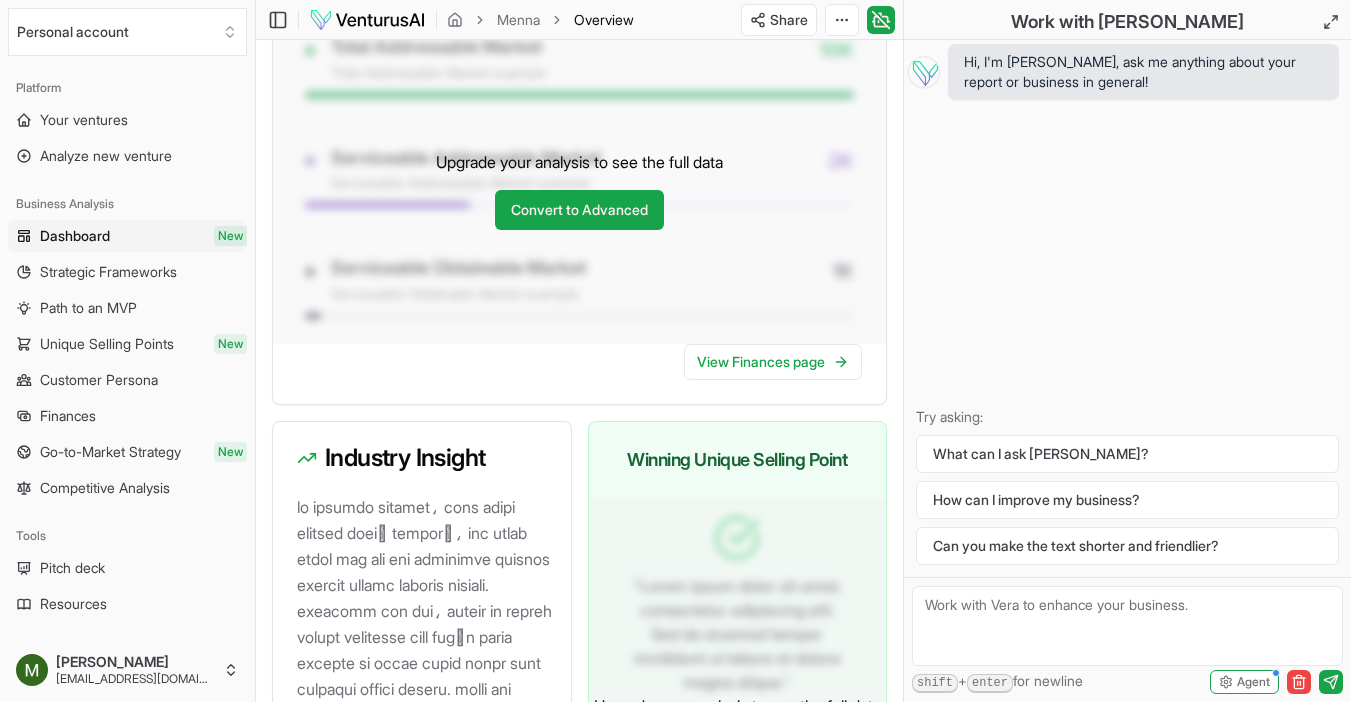 click on "Convert to Advanced" at bounding box center (737, 754) 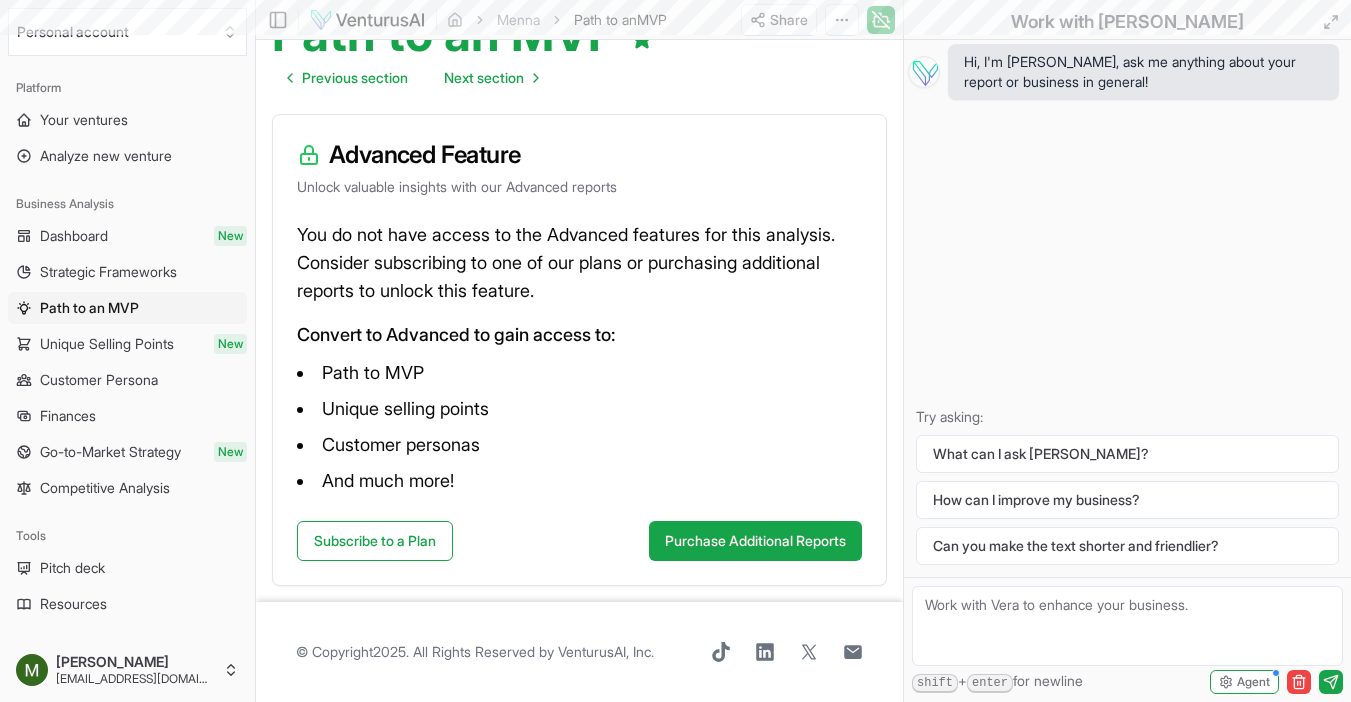 scroll, scrollTop: 0, scrollLeft: 0, axis: both 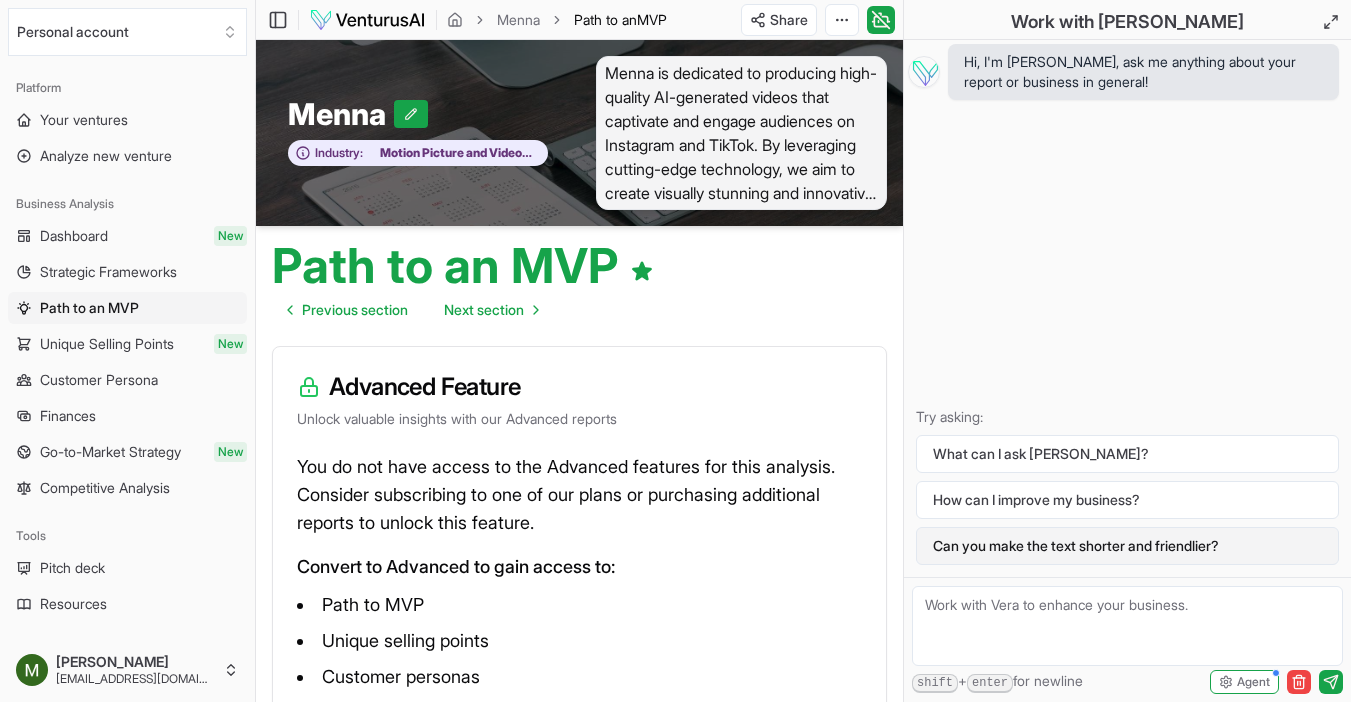 click on "Can you make the text shorter and friendlier?" at bounding box center (1127, 546) 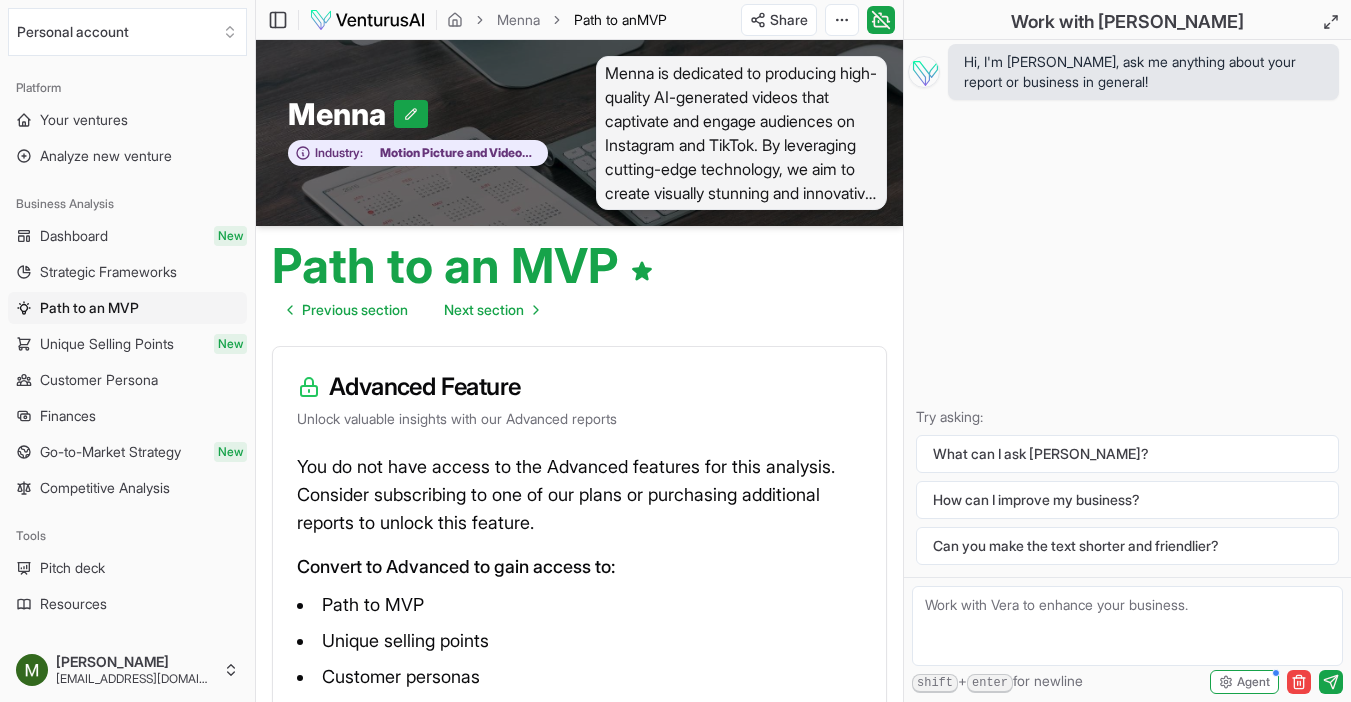 click on "Dashboard" at bounding box center (74, 236) 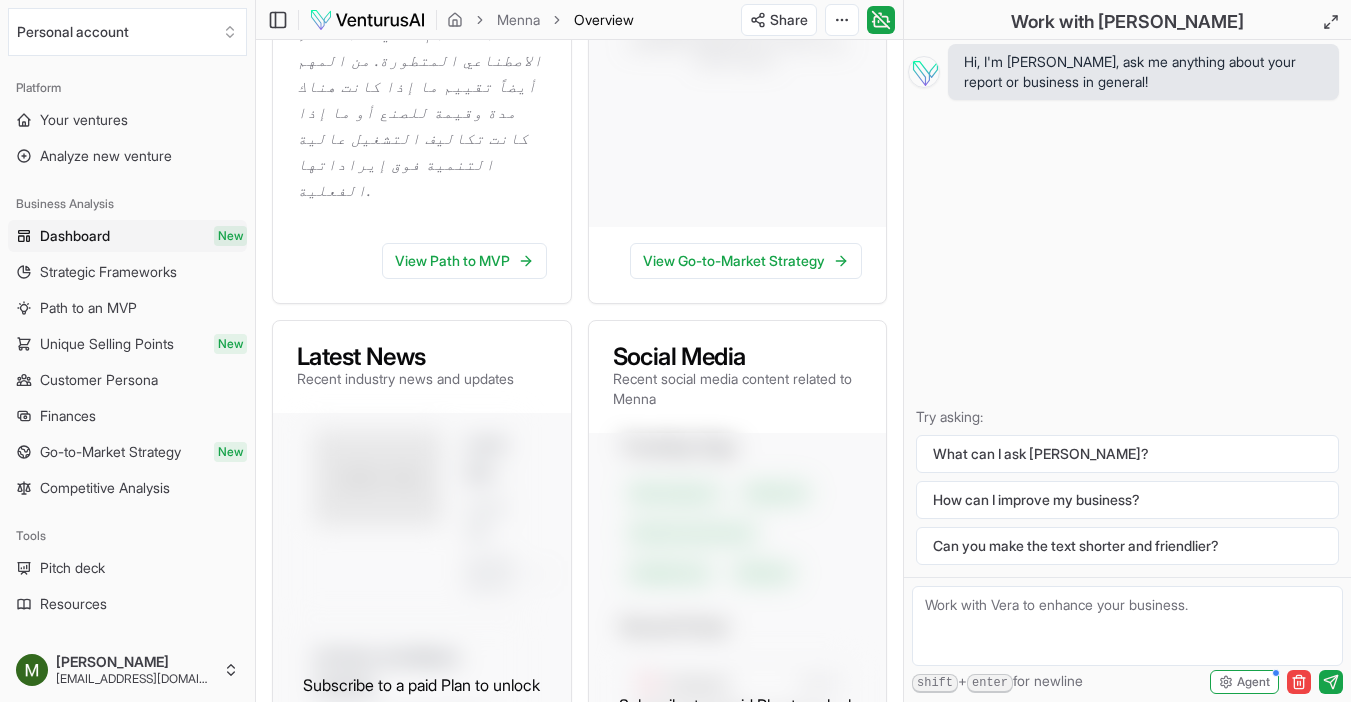 scroll, scrollTop: 765, scrollLeft: 0, axis: vertical 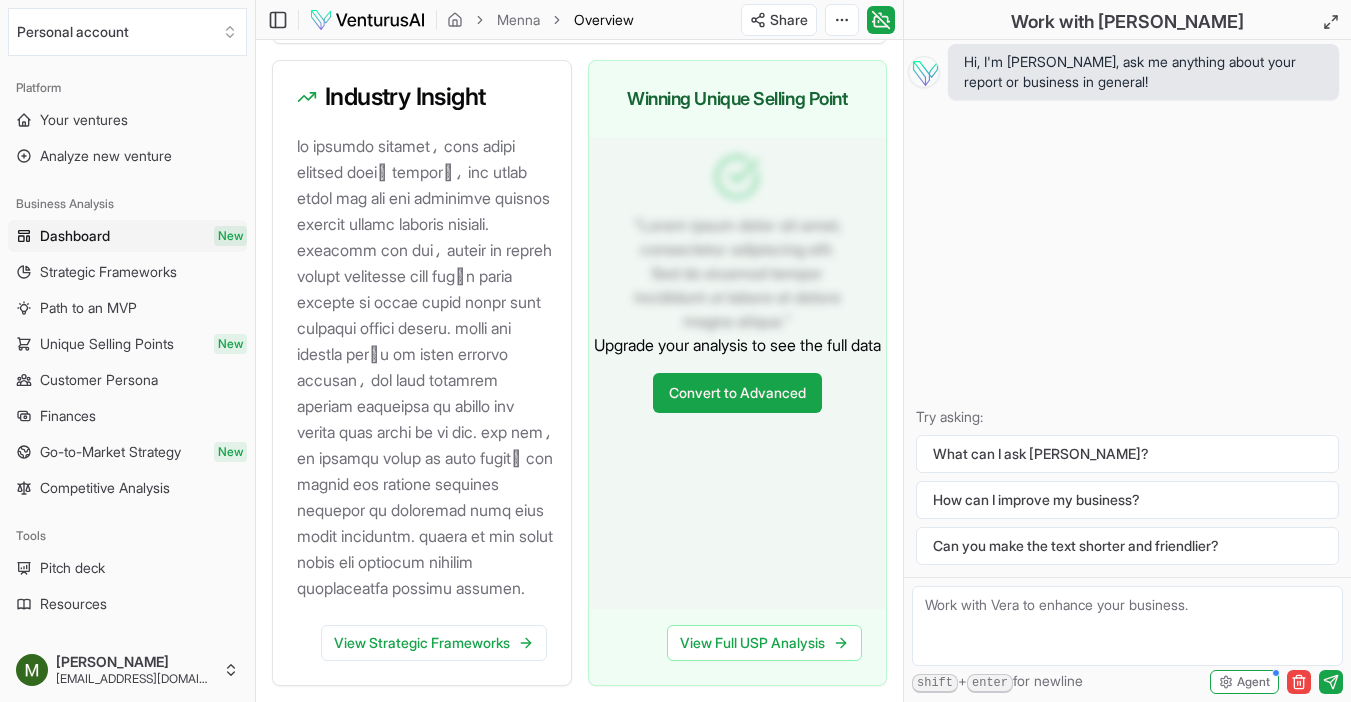 click on "Next section" at bounding box center (824, 722) 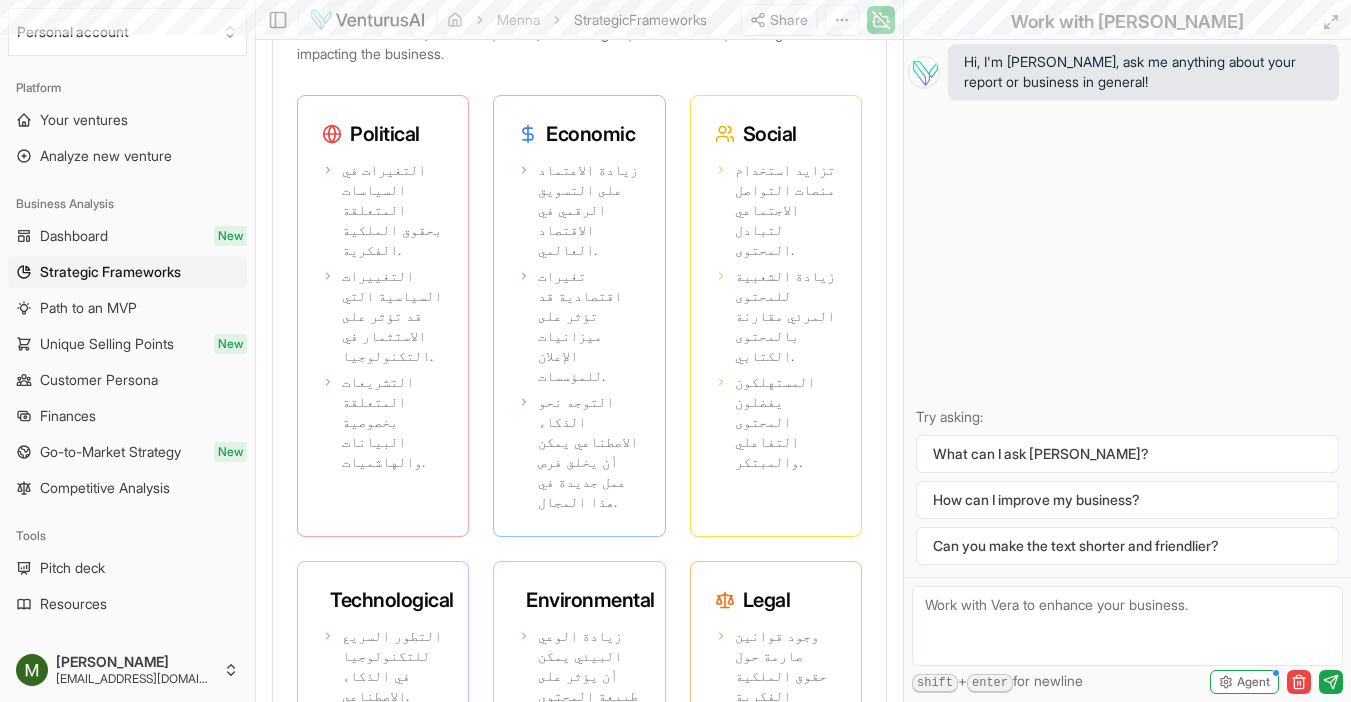scroll, scrollTop: 0, scrollLeft: 0, axis: both 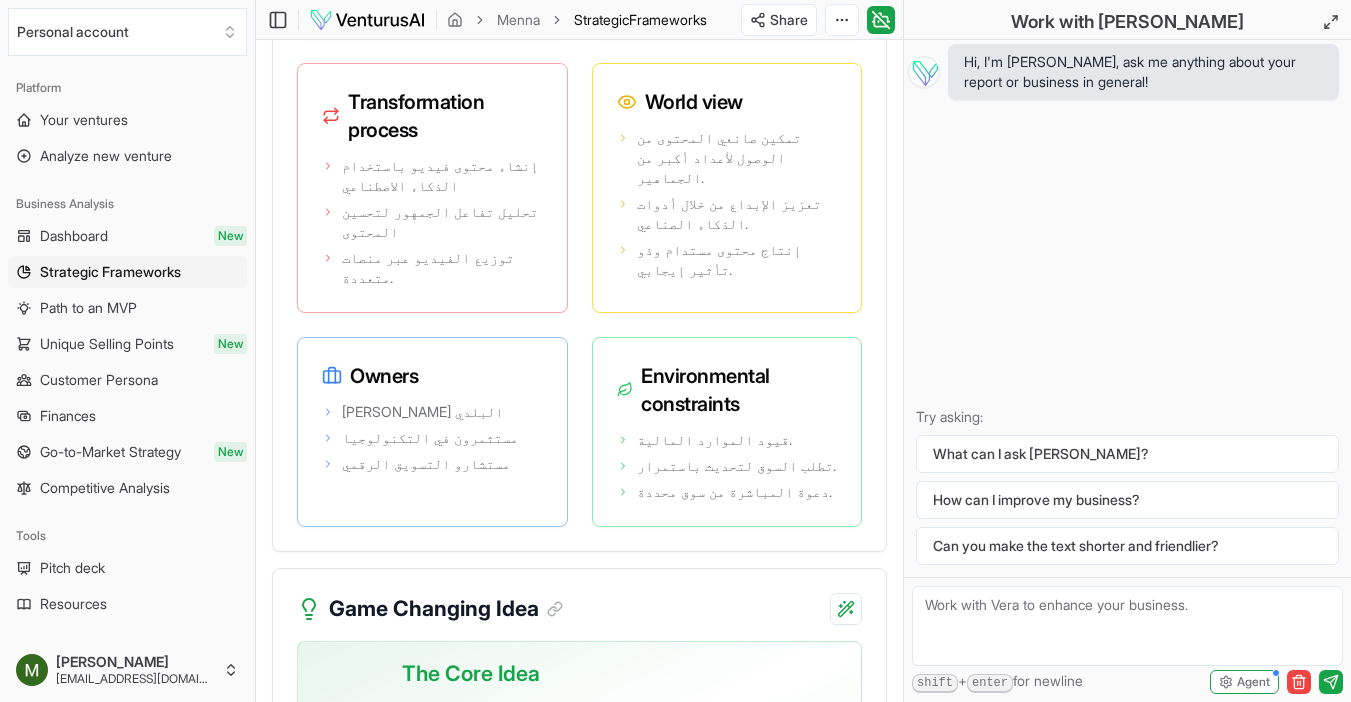 click on "Next section" at bounding box center (808, 972) 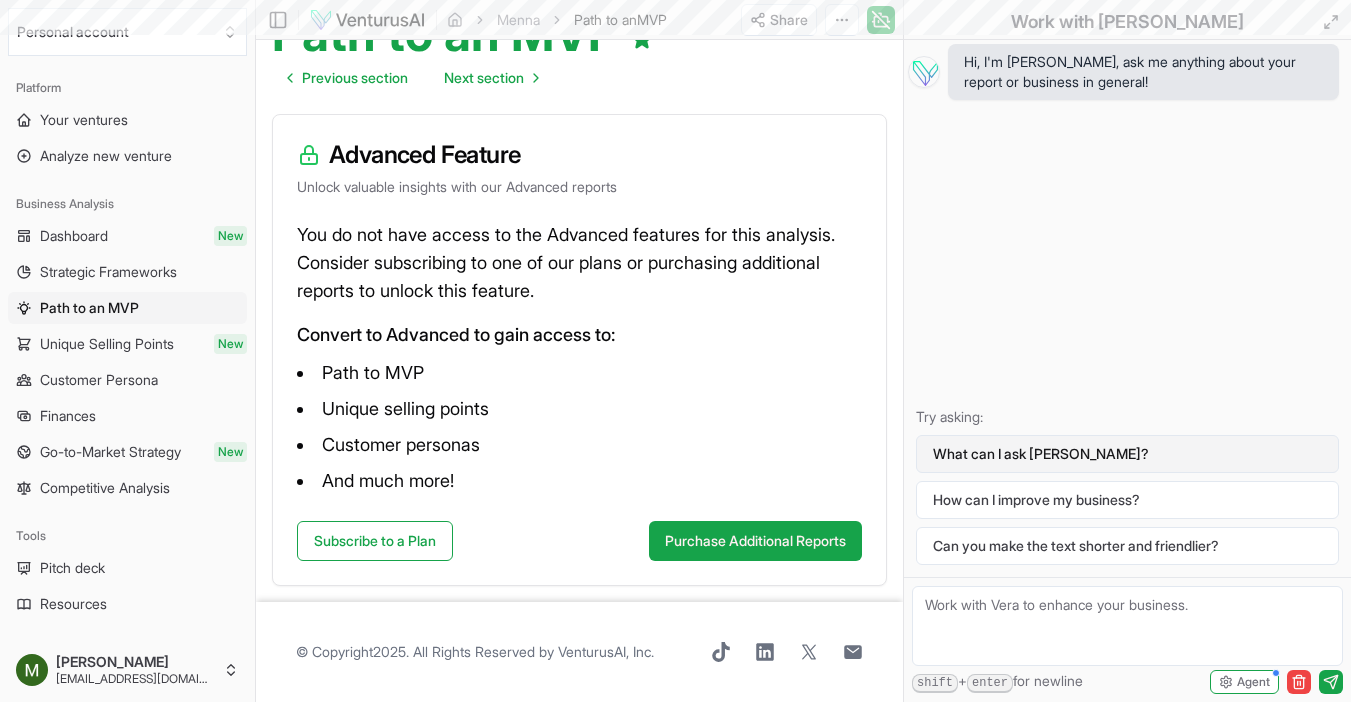 scroll, scrollTop: 0, scrollLeft: 0, axis: both 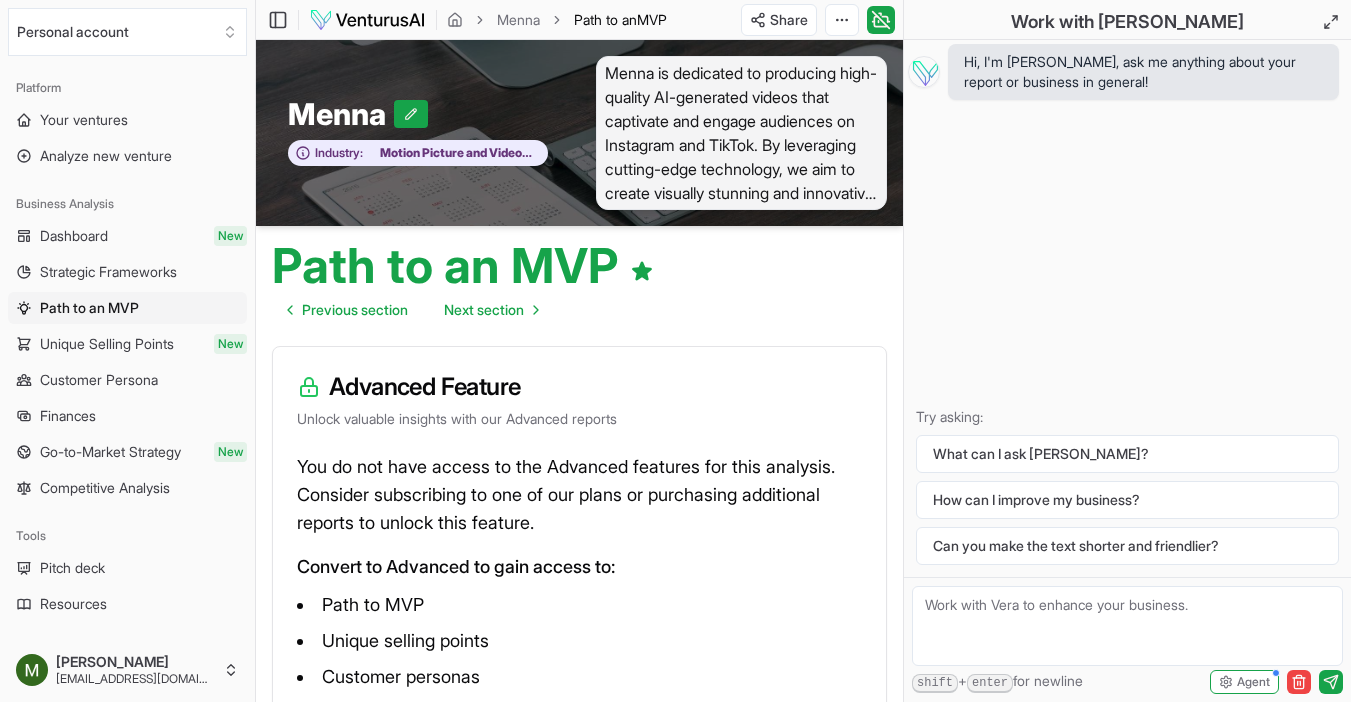 click at bounding box center [1127, 626] 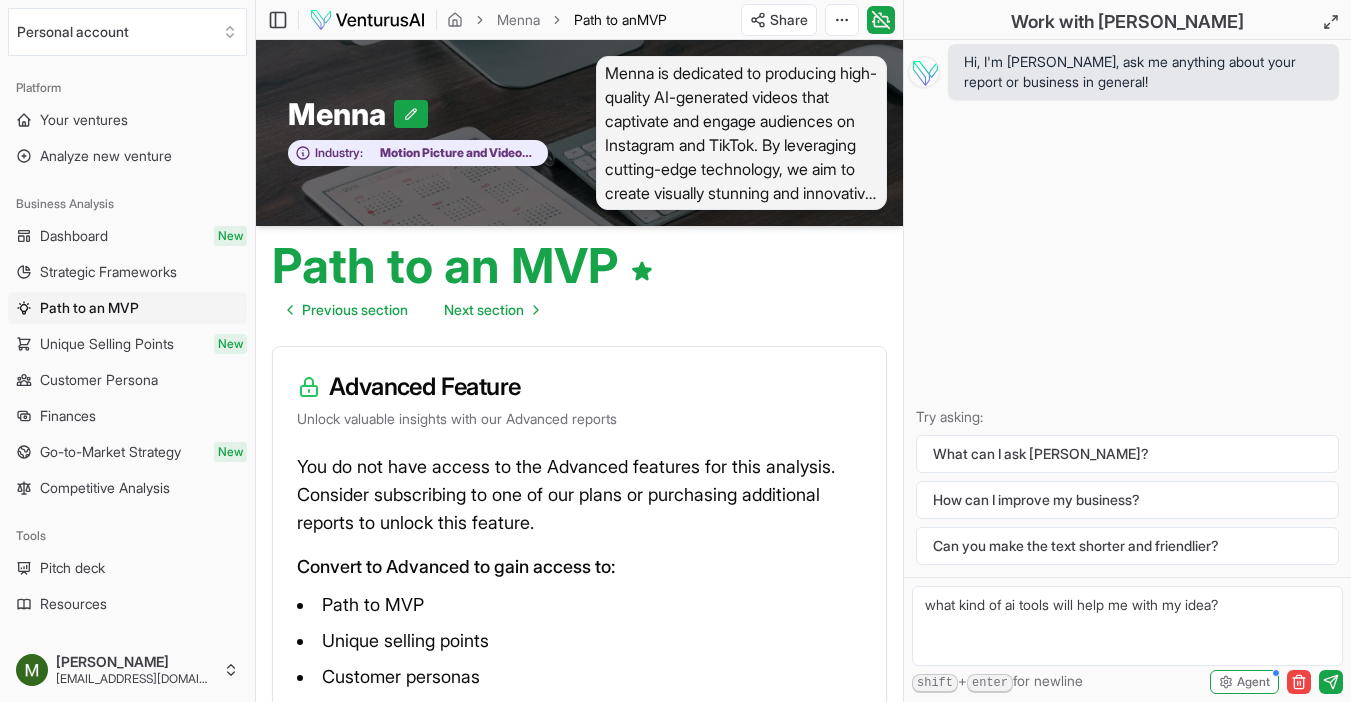type on "what kind of ai tools will help me with my idea?" 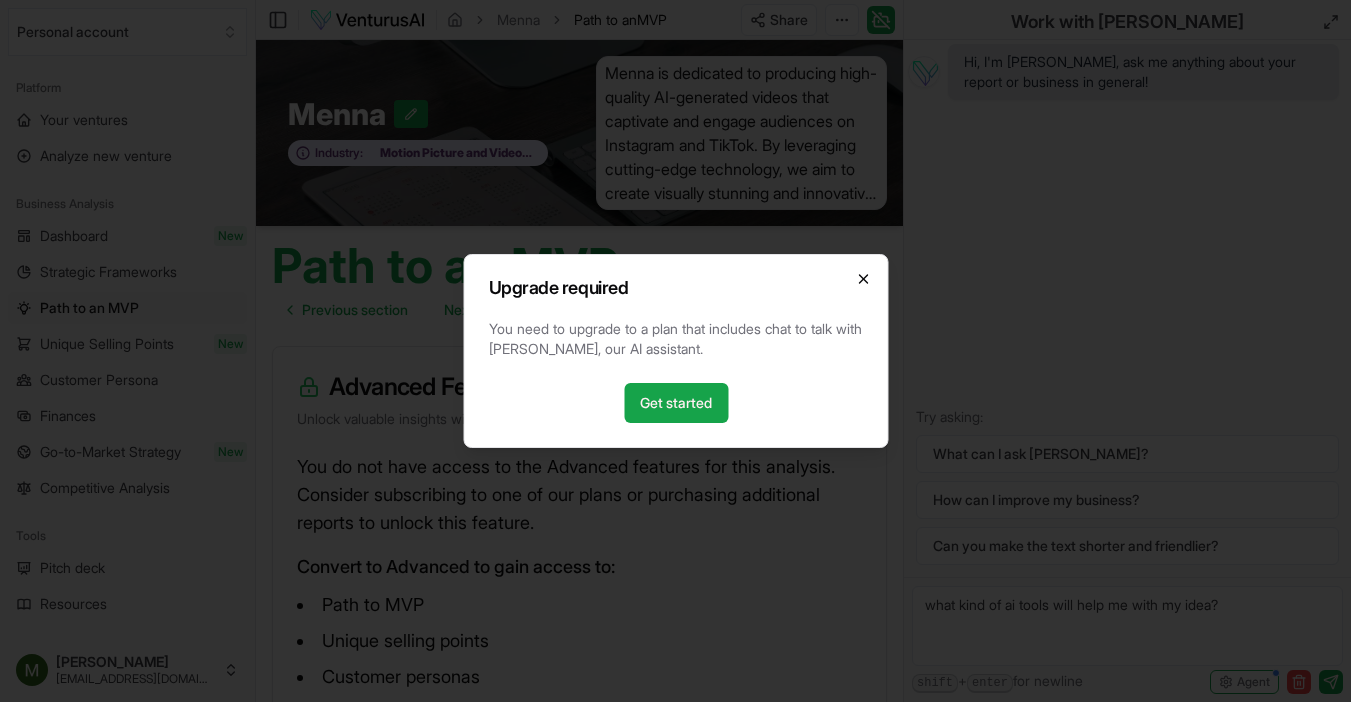 click 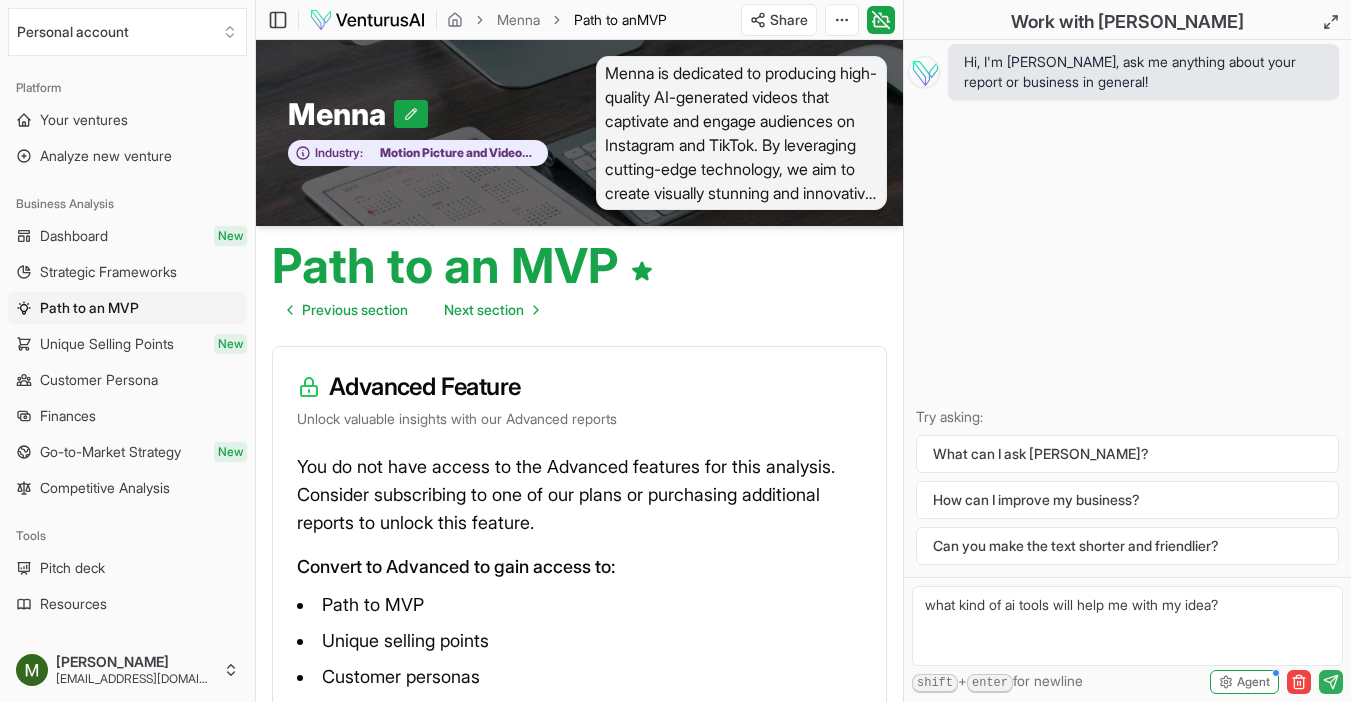 click 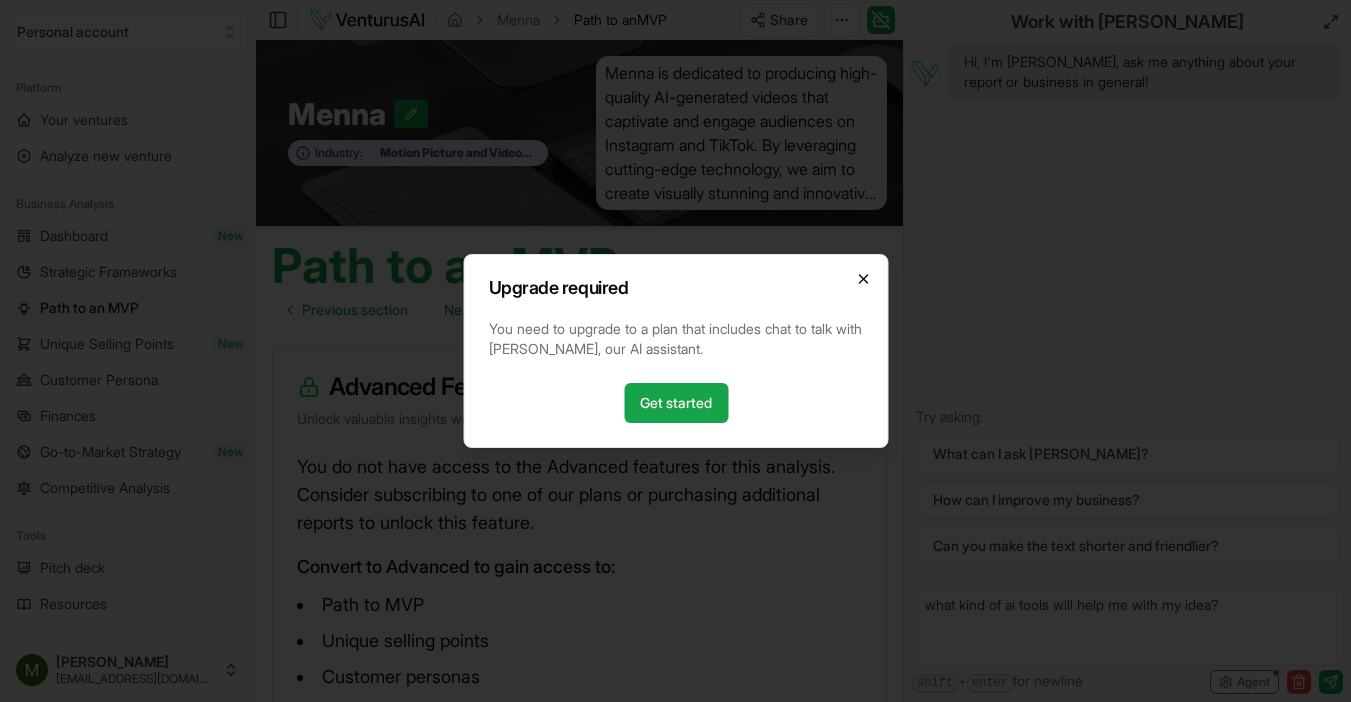 click 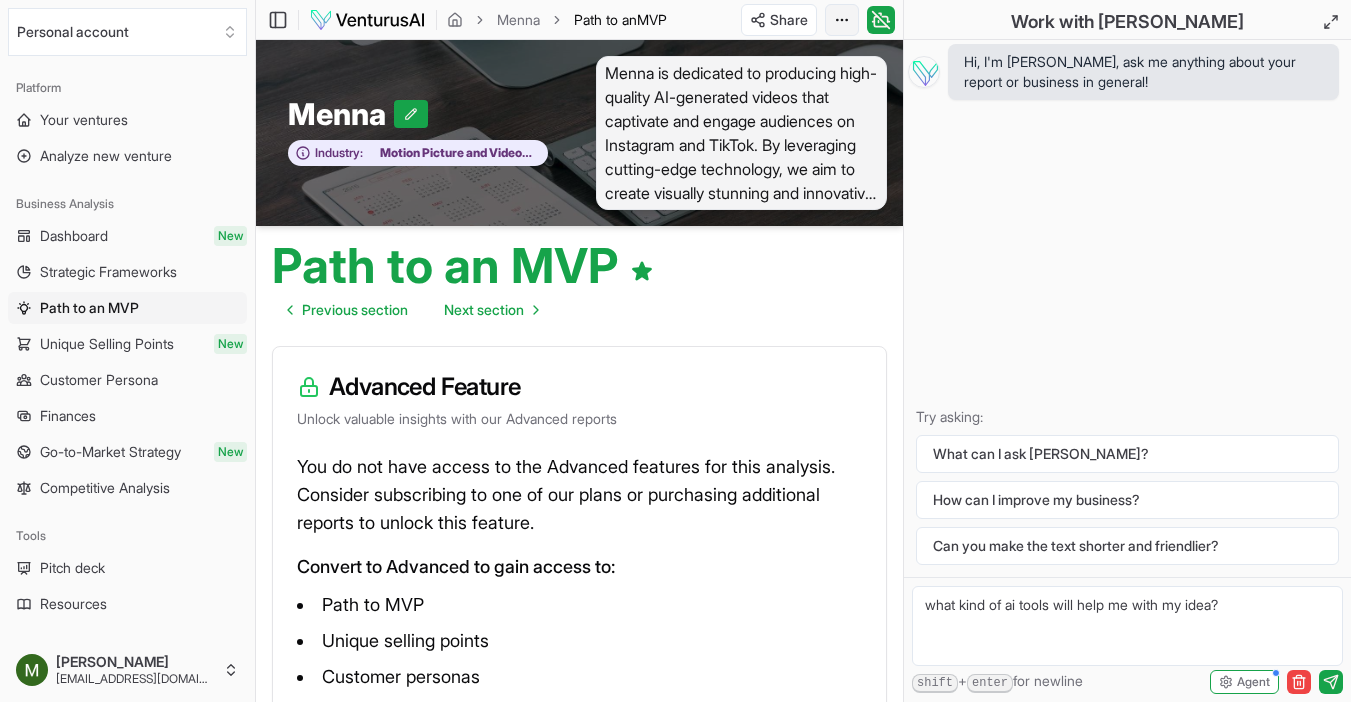 click on "We value your privacy We use cookies to enhance your browsing experience, serve personalized ads or content, and analyze our traffic. By clicking "Accept All", you consent to our use of cookies. Customize    Accept All Customize Consent Preferences   We use cookies to help you navigate efficiently and perform certain functions. You will find detailed information about all cookies under each consent category below. The cookies that are categorized as "Necessary" are stored on your browser as they are essential for enabling the basic functionalities of the site. ...  Show more Necessary Always Active Necessary cookies are required to enable the basic features of this site, such as providing secure log-in or adjusting your consent preferences. These cookies do not store any personally identifiable data. Cookie cookieyes-consent Duration 1 year Description Cookie __cf_bm Duration 1 hour Description This cookie, set by Cloudflare, is used to support Cloudflare Bot Management.  Cookie _cfuvid Duration session lidc" at bounding box center [675, 351] 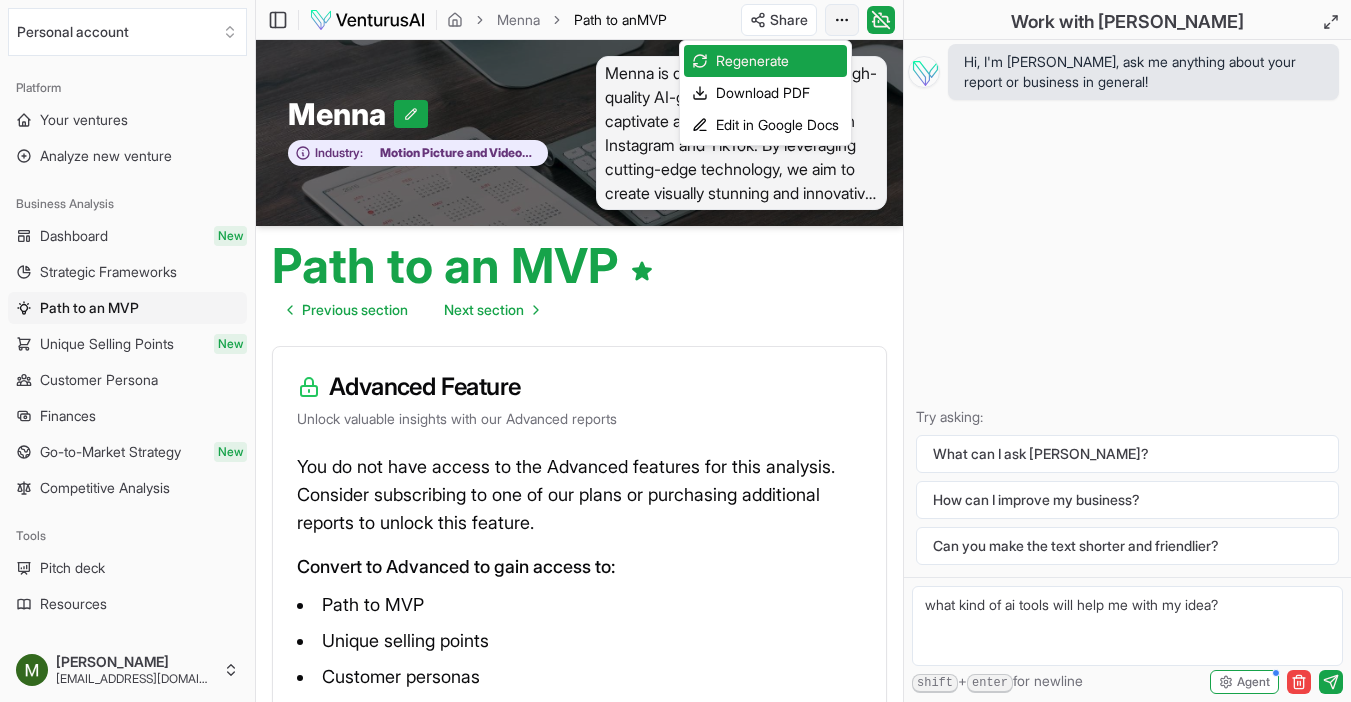 click on "We value your privacy We use cookies to enhance your browsing experience, serve personalized ads or content, and analyze our traffic. By clicking "Accept All", you consent to our use of cookies. Customize    Accept All Customize Consent Preferences   We use cookies to help you navigate efficiently and perform certain functions. You will find detailed information about all cookies under each consent category below. The cookies that are categorized as "Necessary" are stored on your browser as they are essential for enabling the basic functionalities of the site. ...  Show more Necessary Always Active Necessary cookies are required to enable the basic features of this site, such as providing secure log-in or adjusting your consent preferences. These cookies do not store any personally identifiable data. Cookie cookieyes-consent Duration 1 year Description Cookie __cf_bm Duration 1 hour Description This cookie, set by Cloudflare, is used to support Cloudflare Bot Management.  Cookie _cfuvid Duration session lidc" at bounding box center [675, 351] 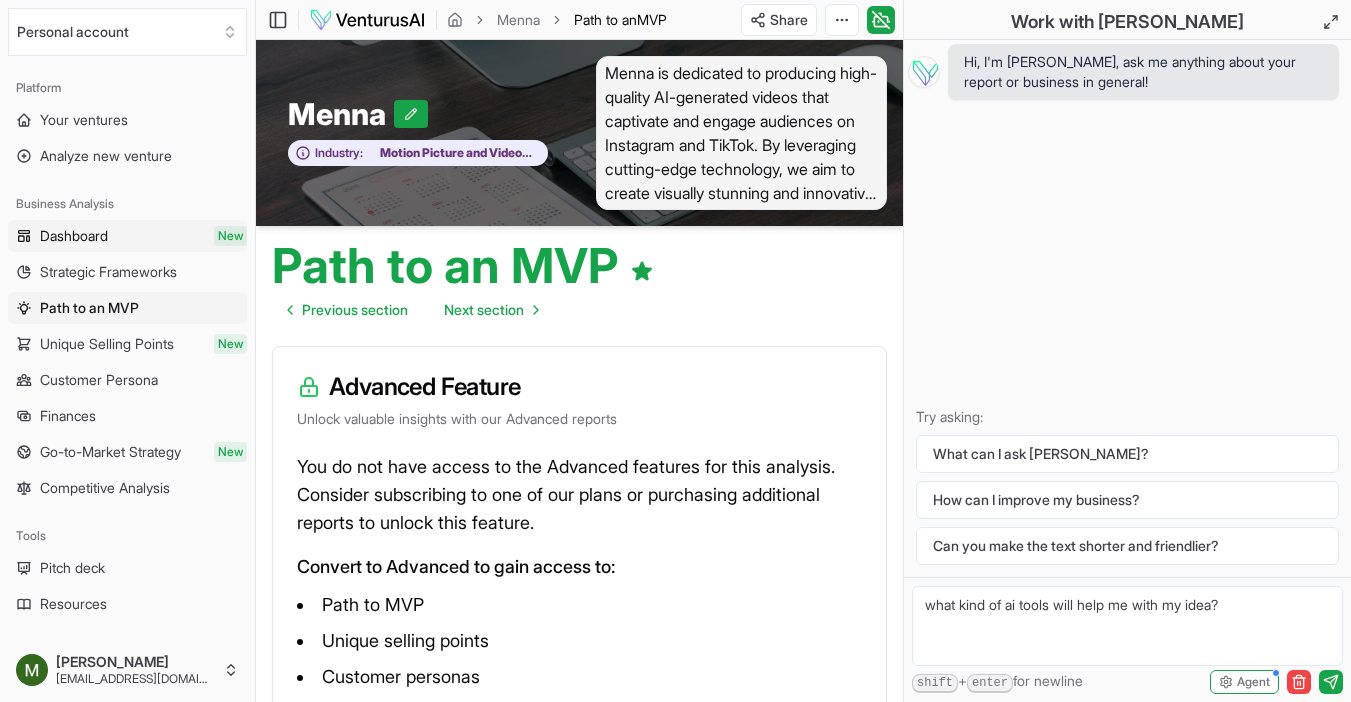 click on "Dashboard New" at bounding box center (127, 236) 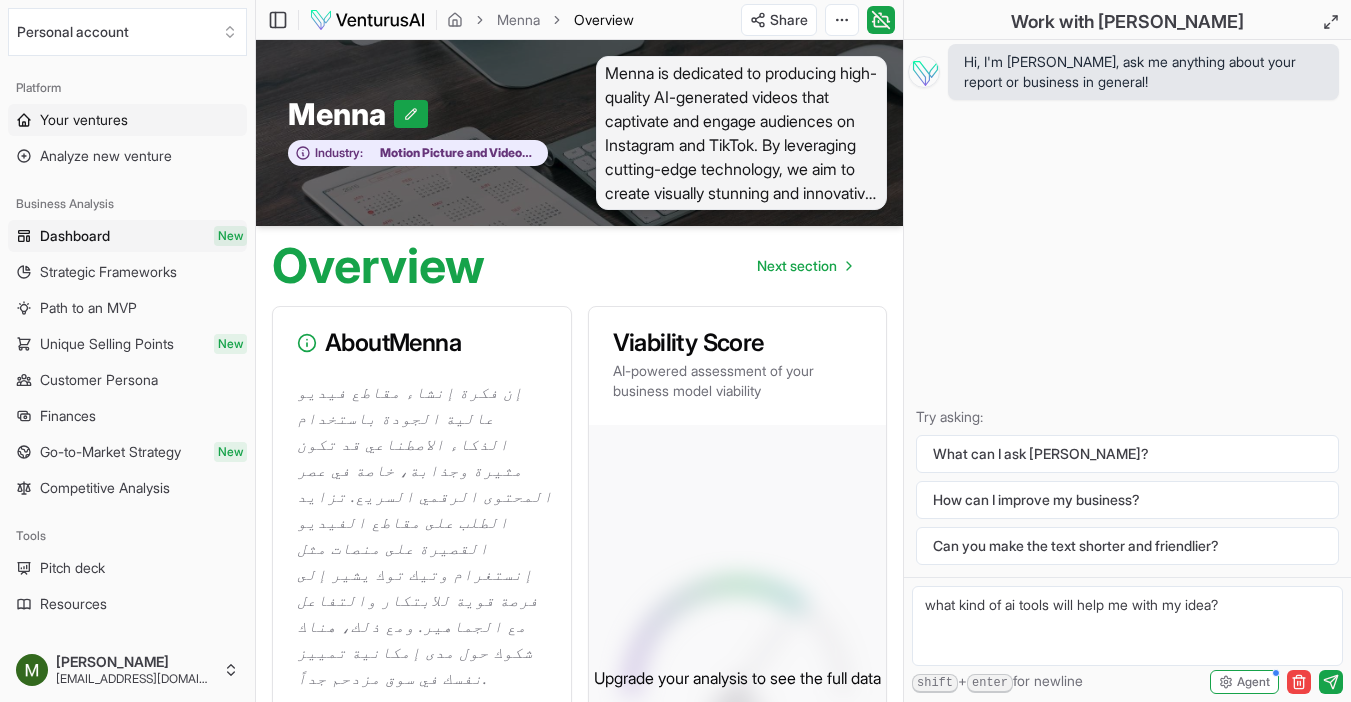 click on "Your ventures" at bounding box center (84, 120) 